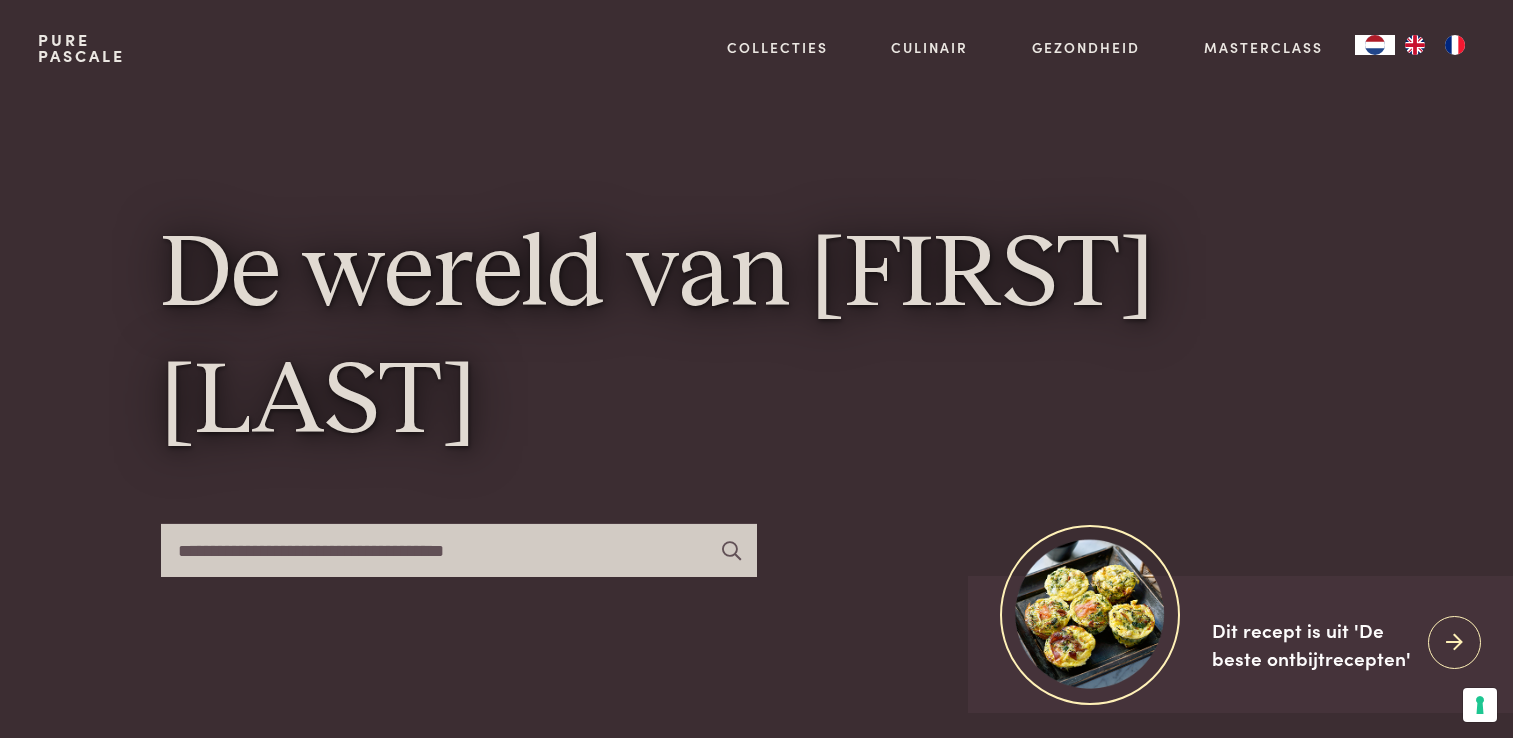 scroll, scrollTop: 0, scrollLeft: 0, axis: both 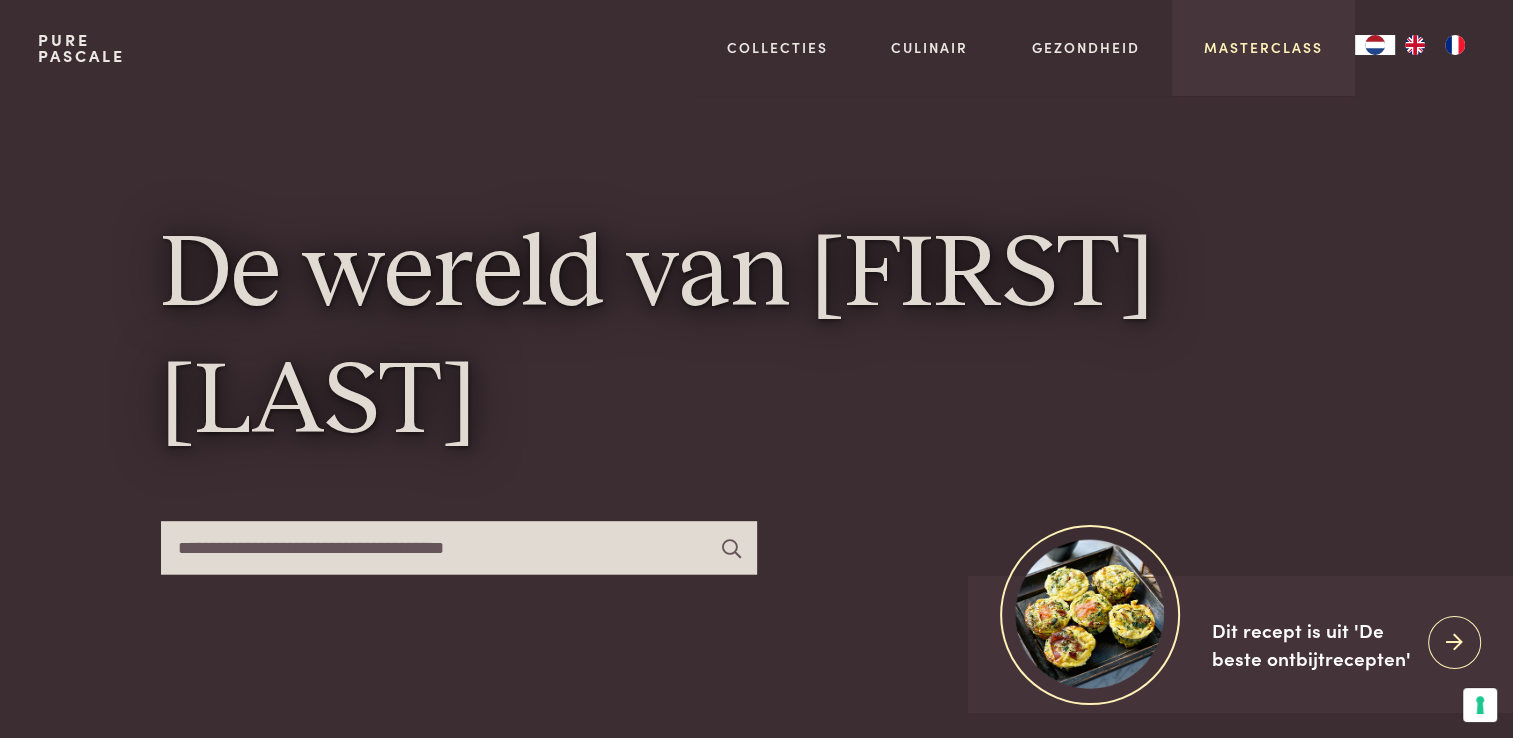 click on "Masterclass" at bounding box center [1263, 47] 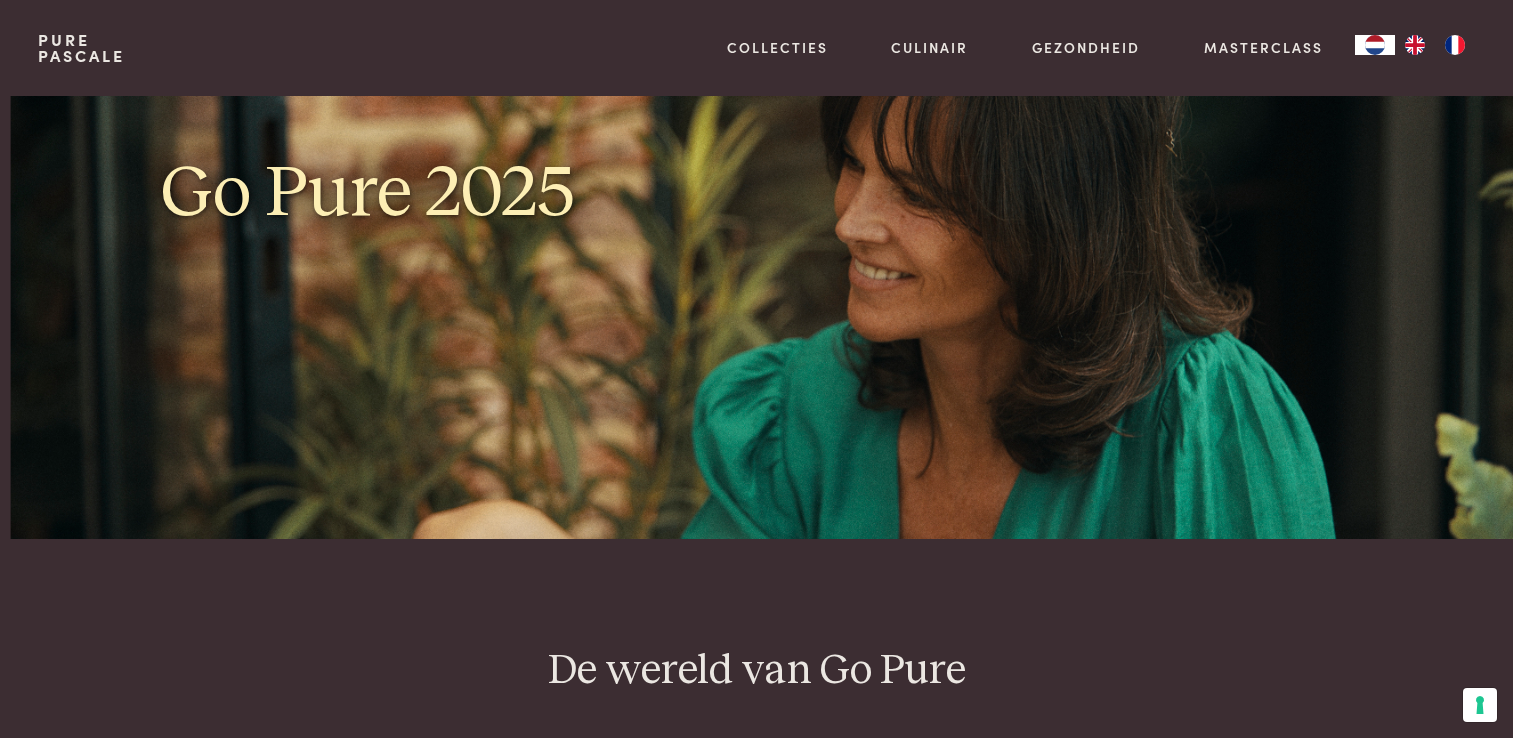 scroll, scrollTop: 0, scrollLeft: 0, axis: both 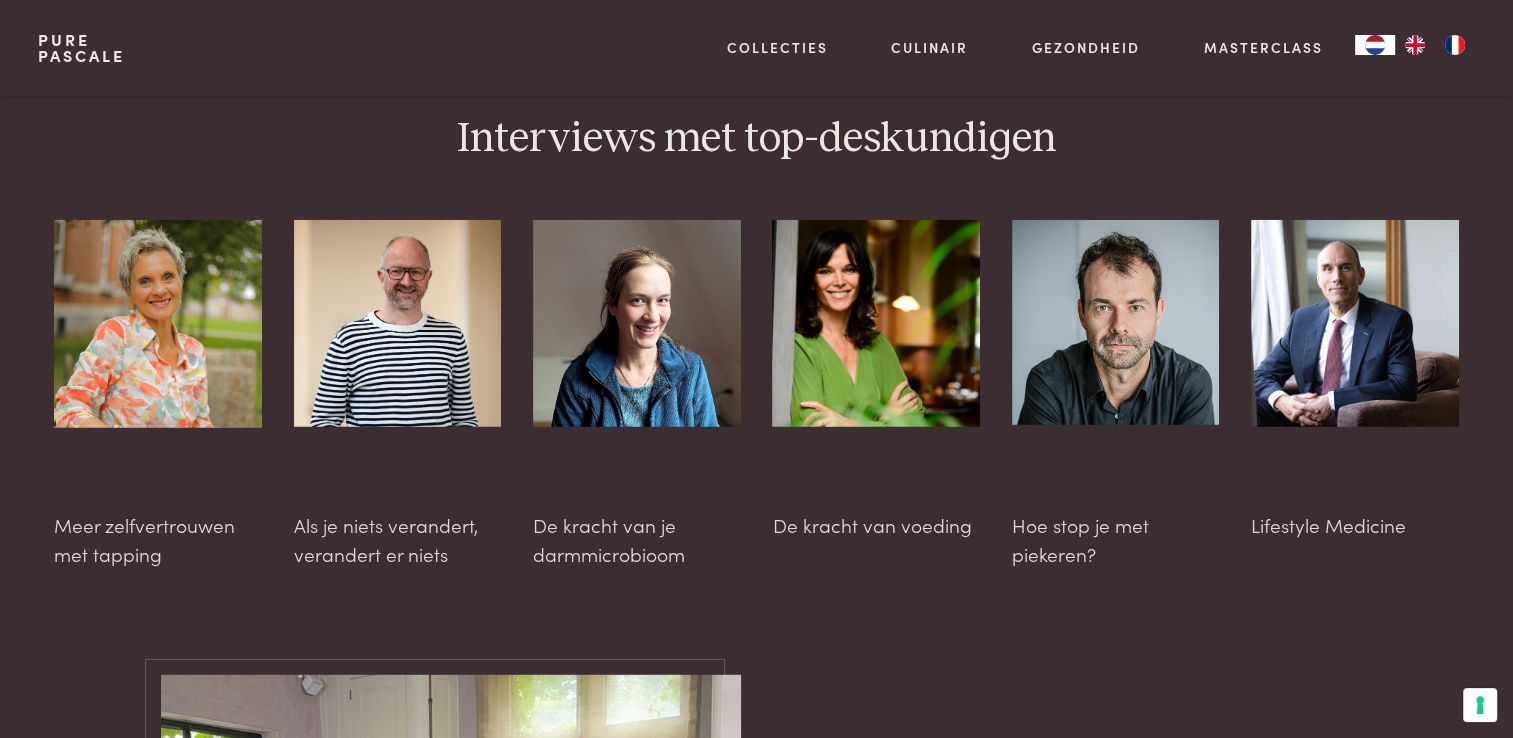 click at bounding box center [1355, 324] 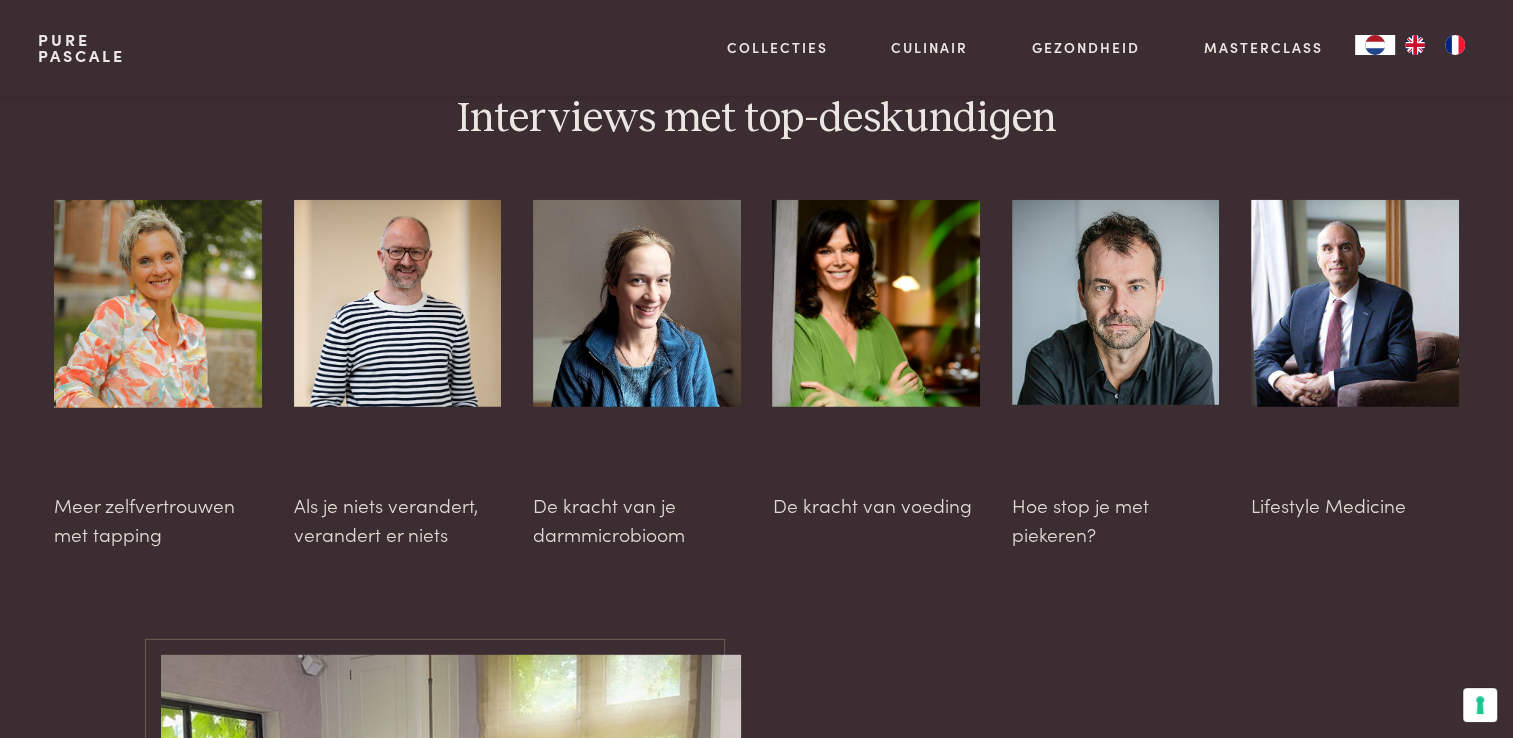 scroll, scrollTop: 5300, scrollLeft: 0, axis: vertical 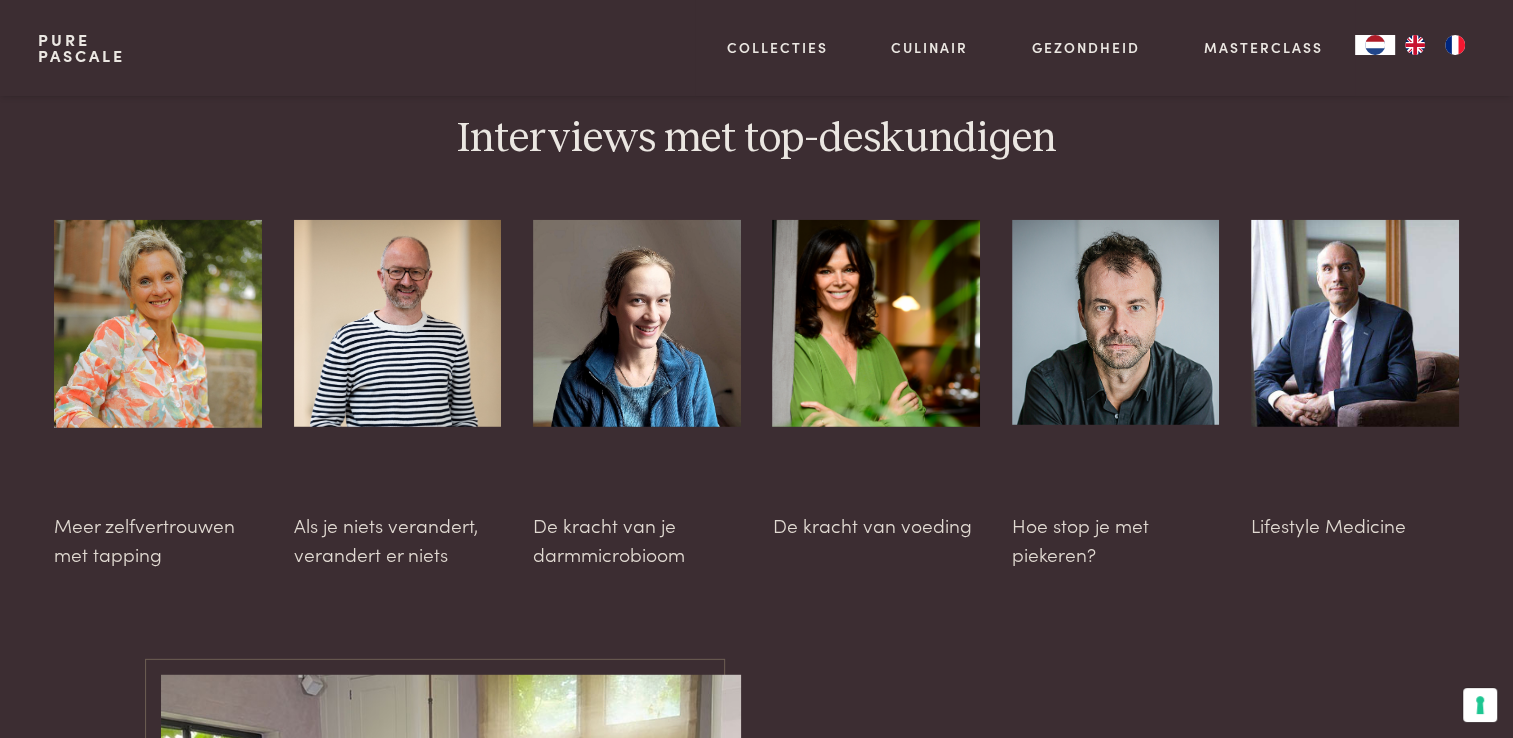 click at bounding box center (1355, 324) 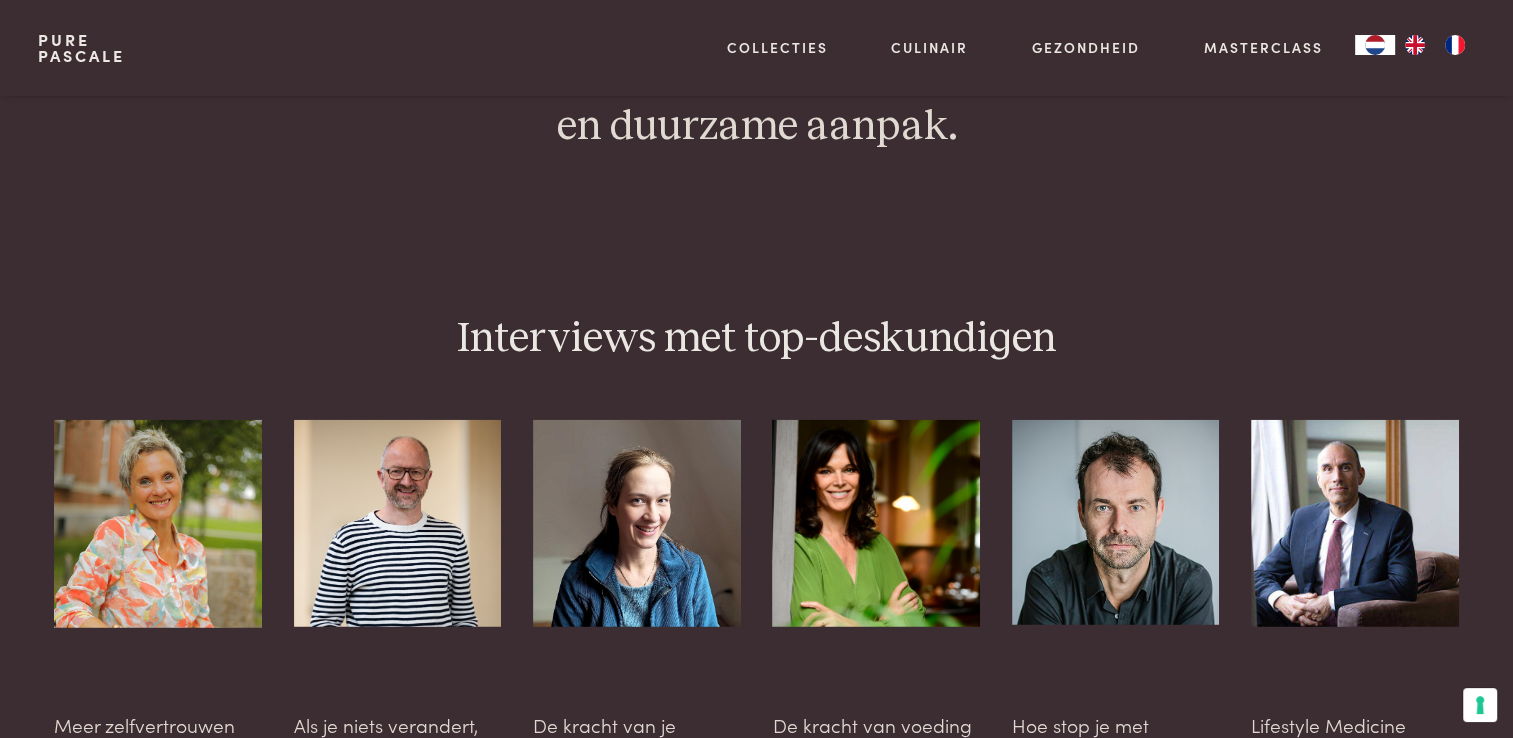 scroll, scrollTop: 5200, scrollLeft: 0, axis: vertical 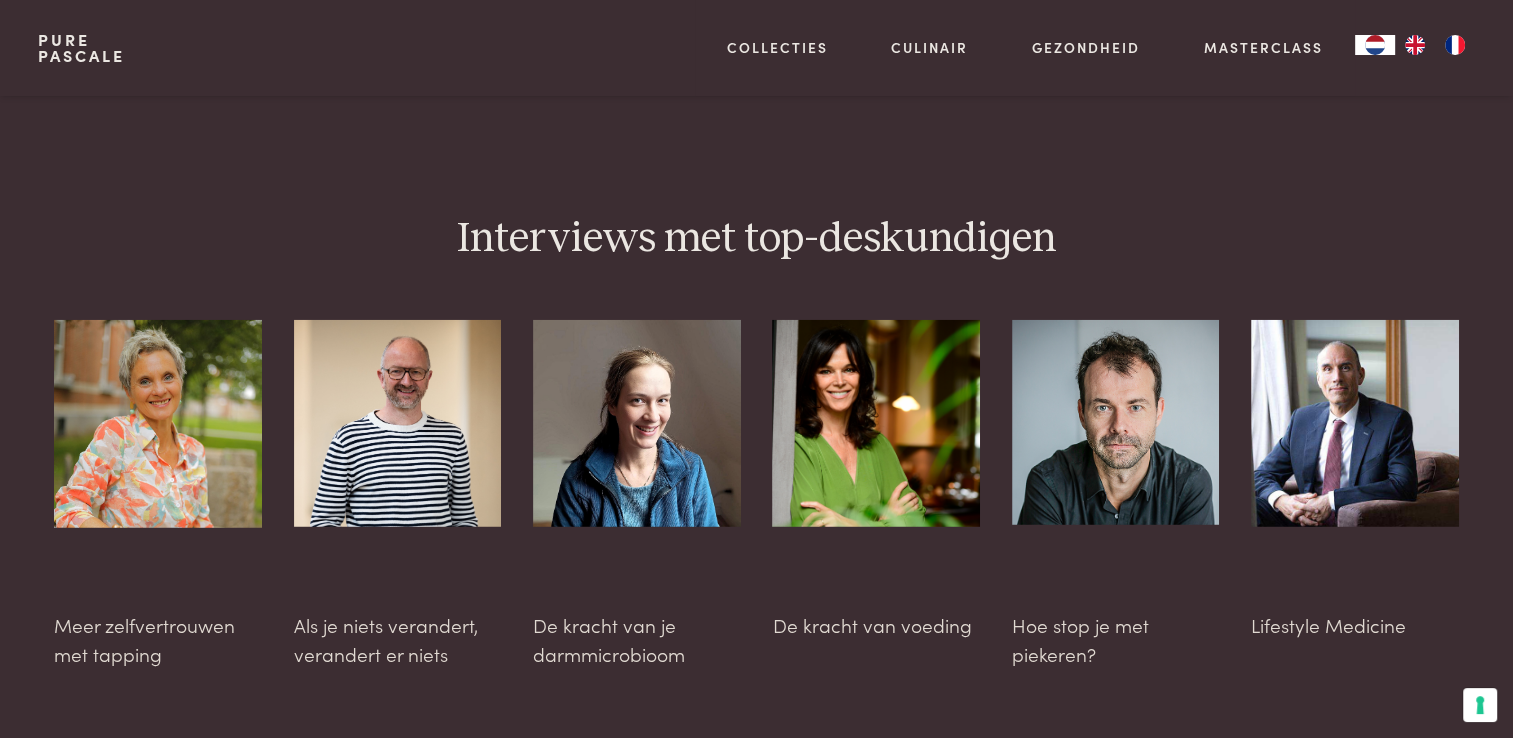 click at bounding box center [876, 424] 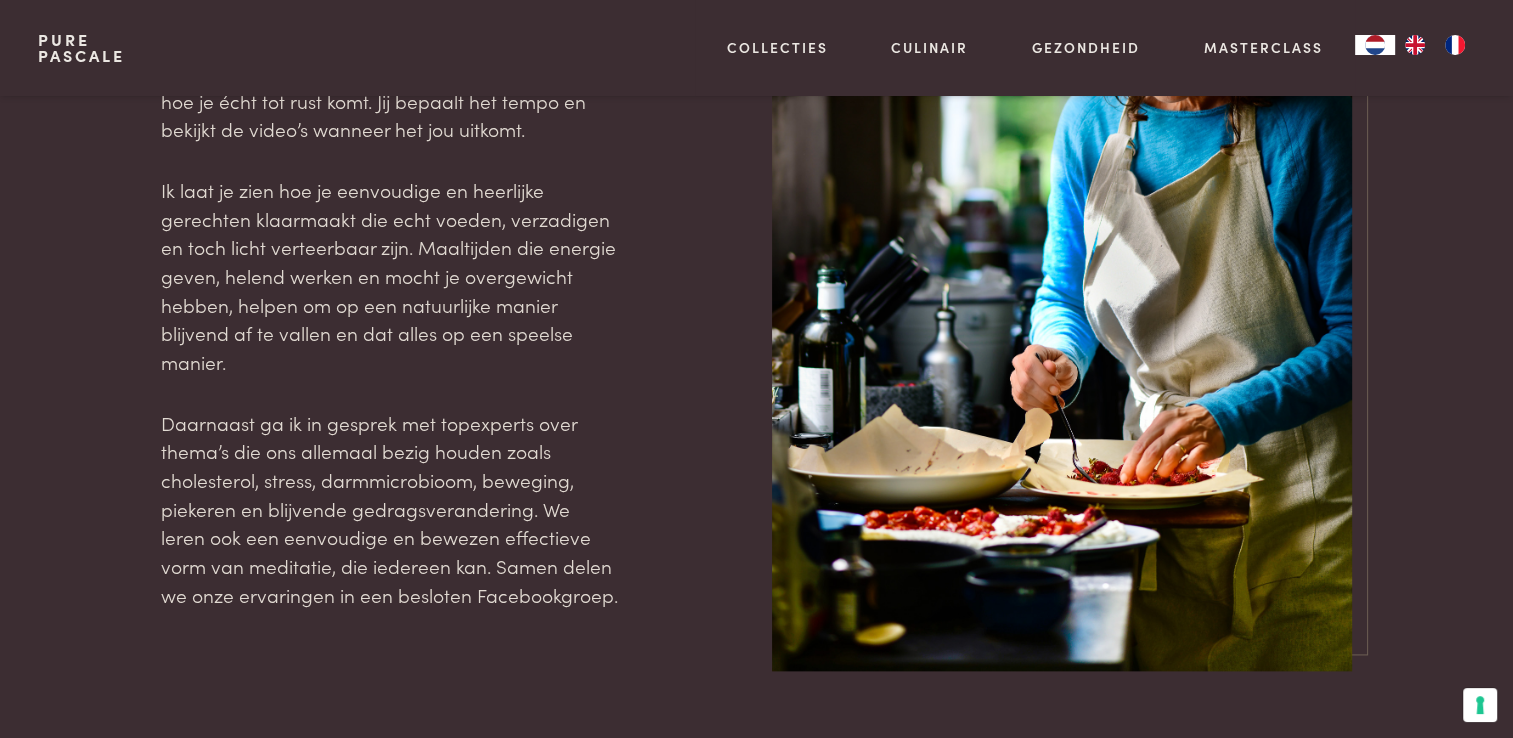 scroll, scrollTop: 2200, scrollLeft: 0, axis: vertical 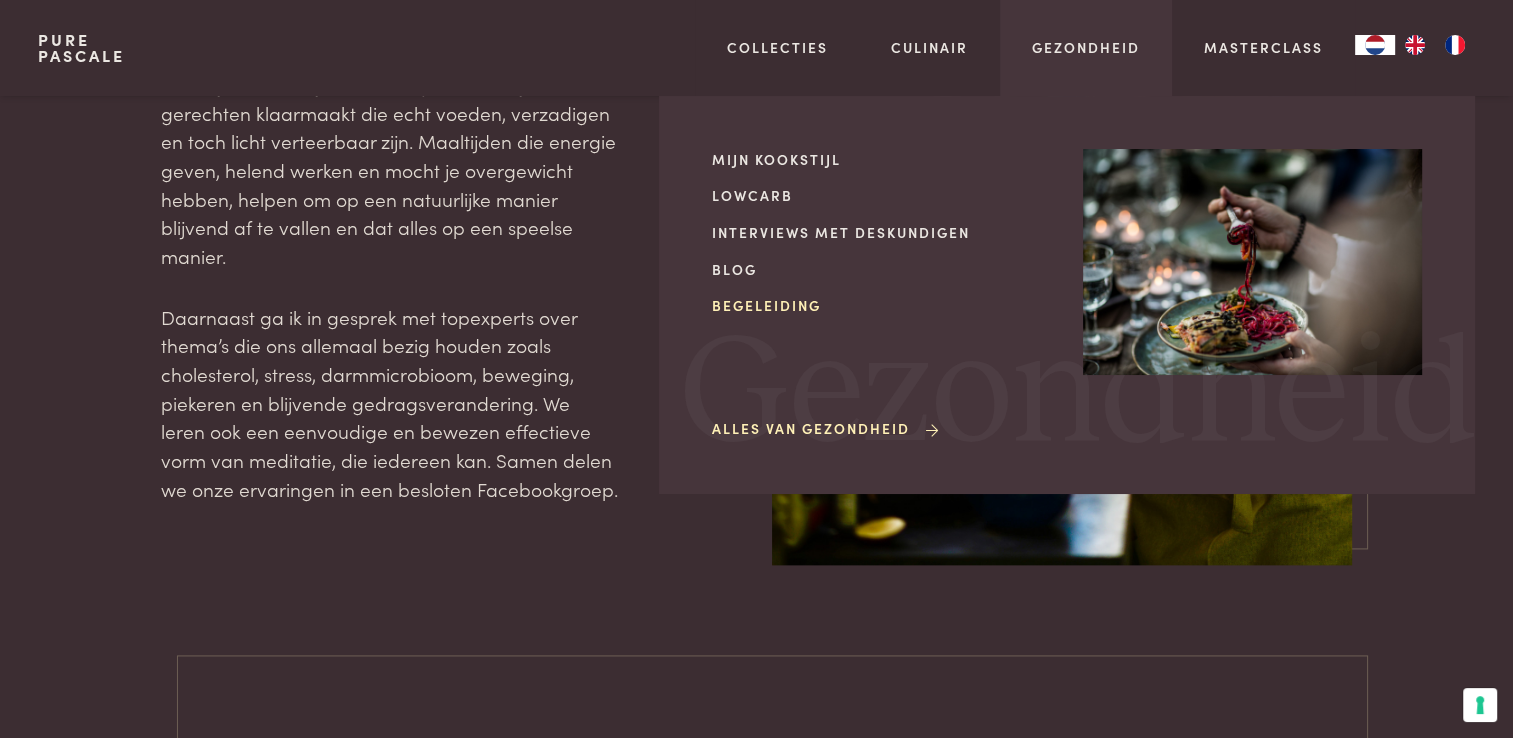 click on "Begeleiding" at bounding box center (881, 305) 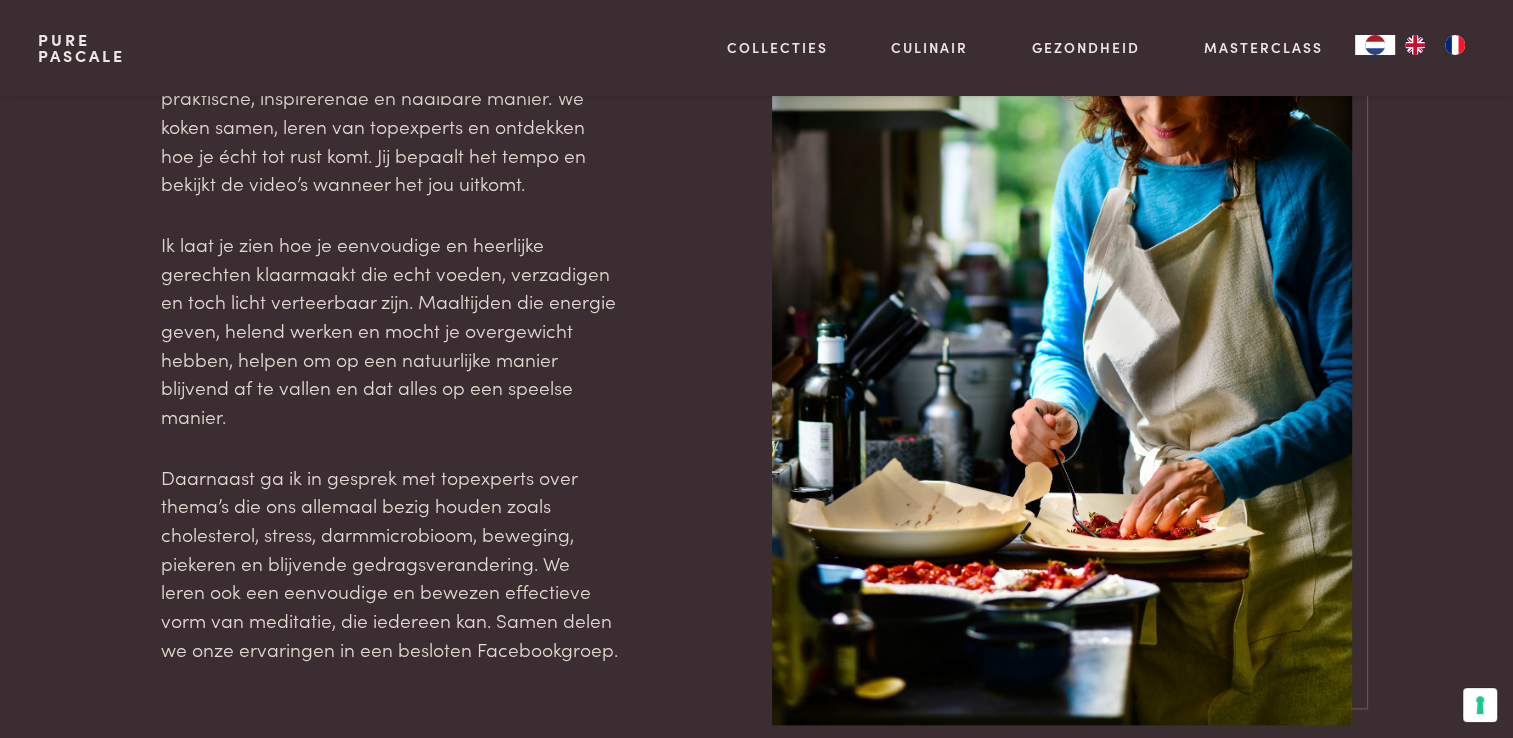 scroll, scrollTop: 1900, scrollLeft: 0, axis: vertical 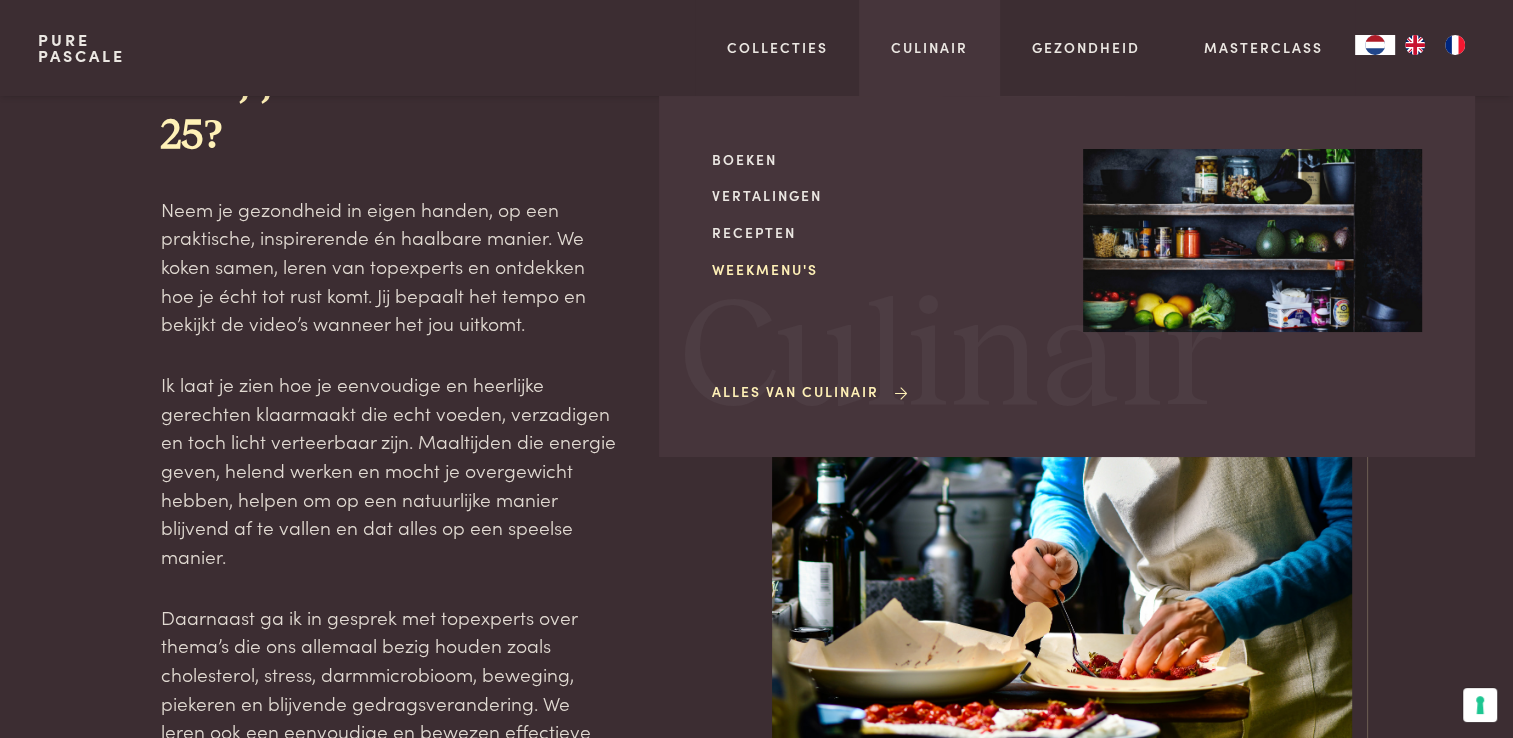 click on "Weekmenu's" at bounding box center (881, 269) 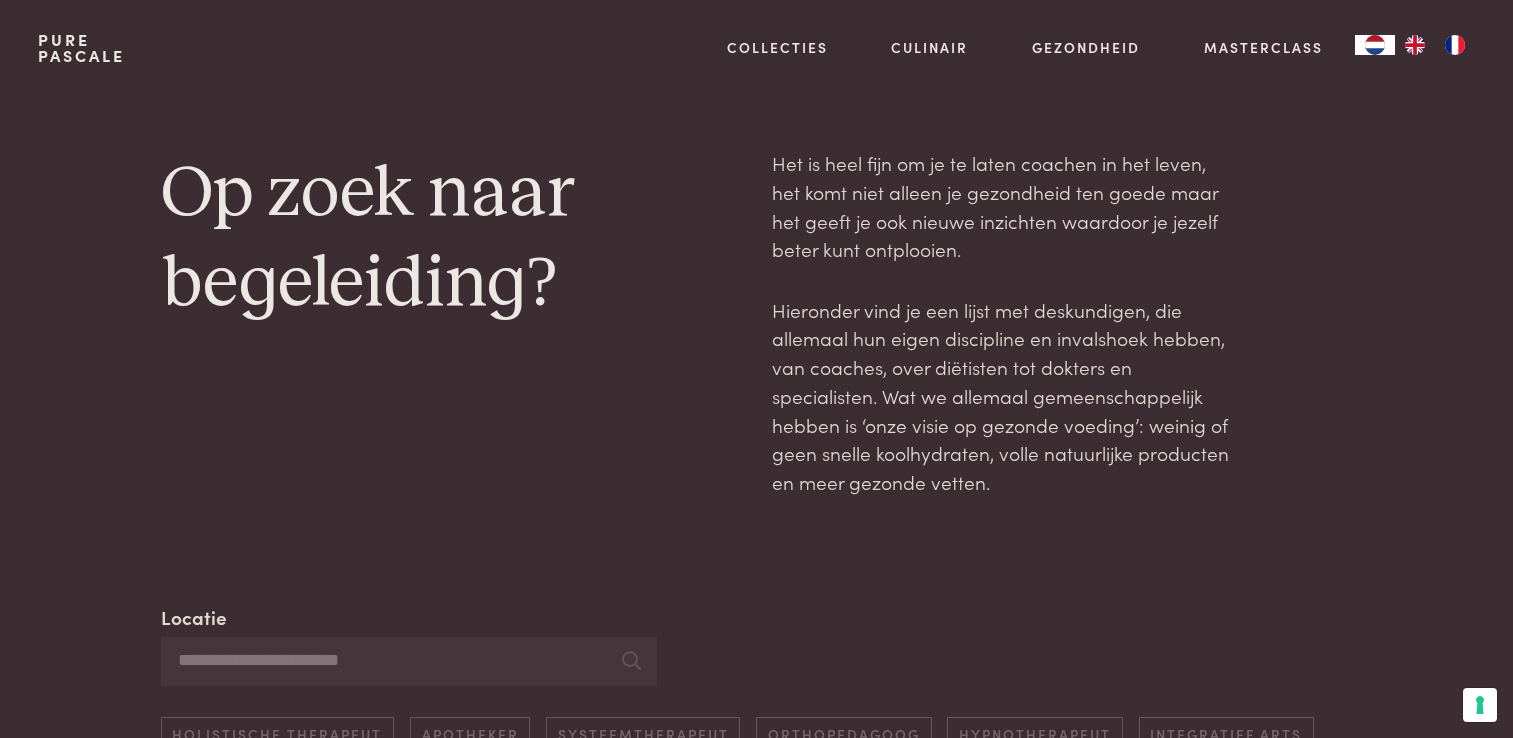 scroll, scrollTop: 0, scrollLeft: 0, axis: both 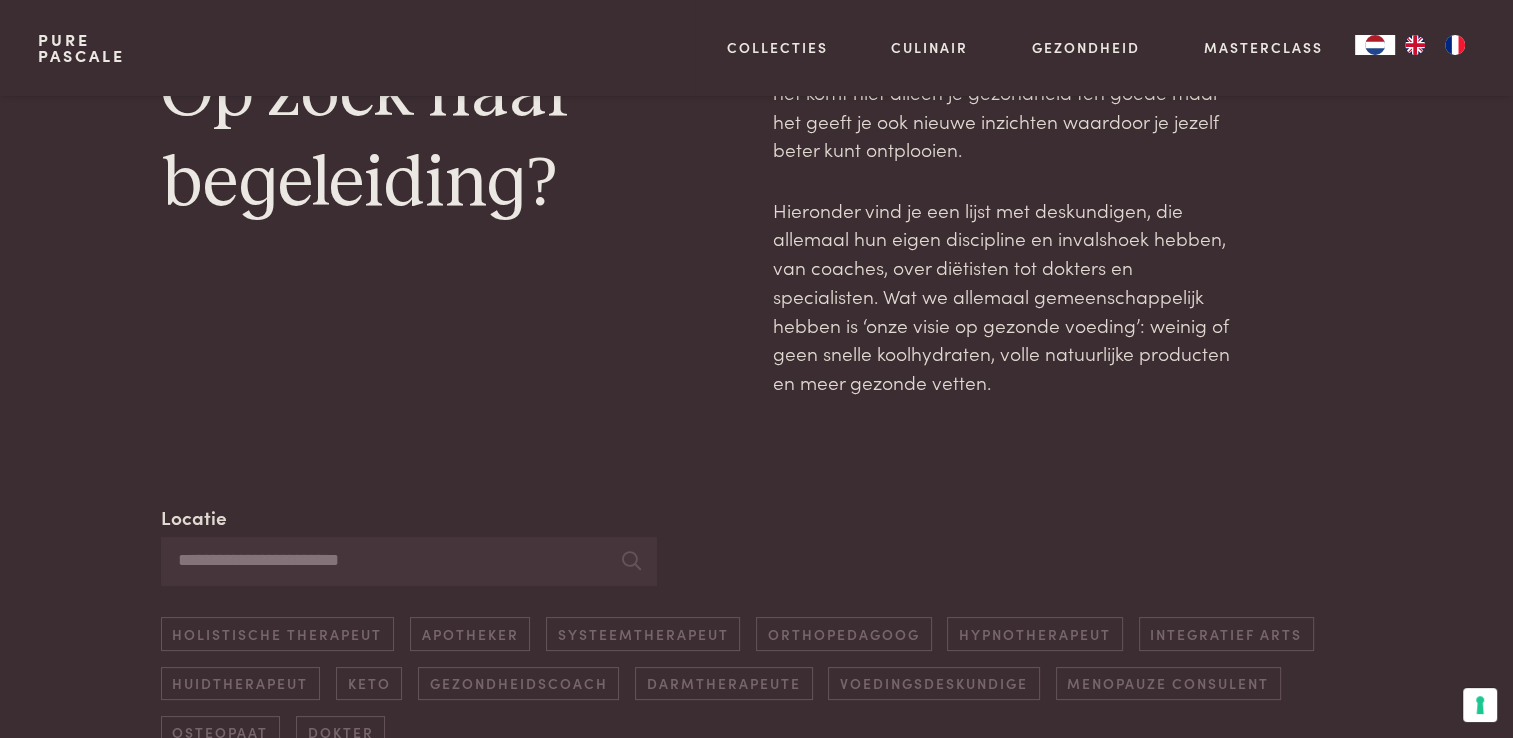 click on "Locatie" at bounding box center [409, 561] 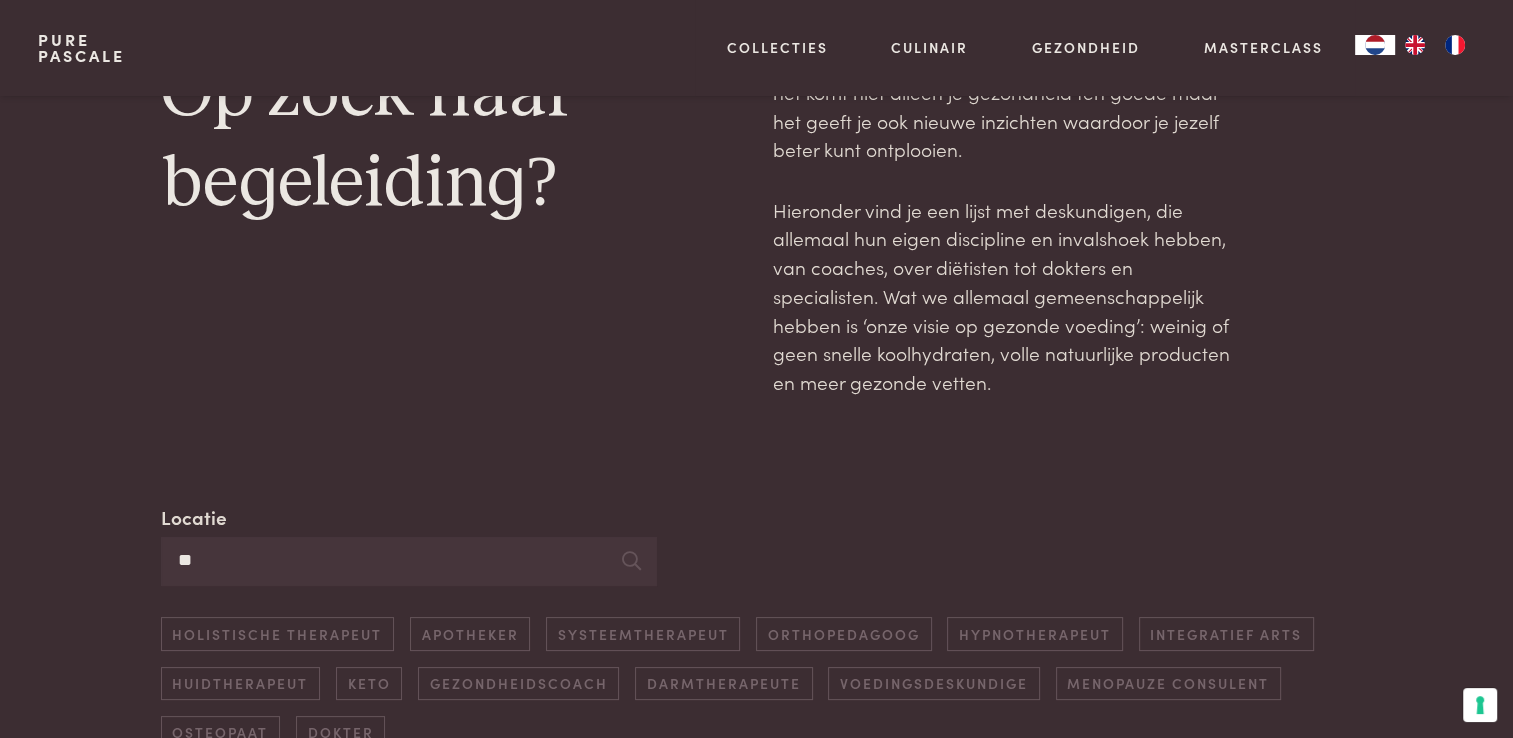 type on "*" 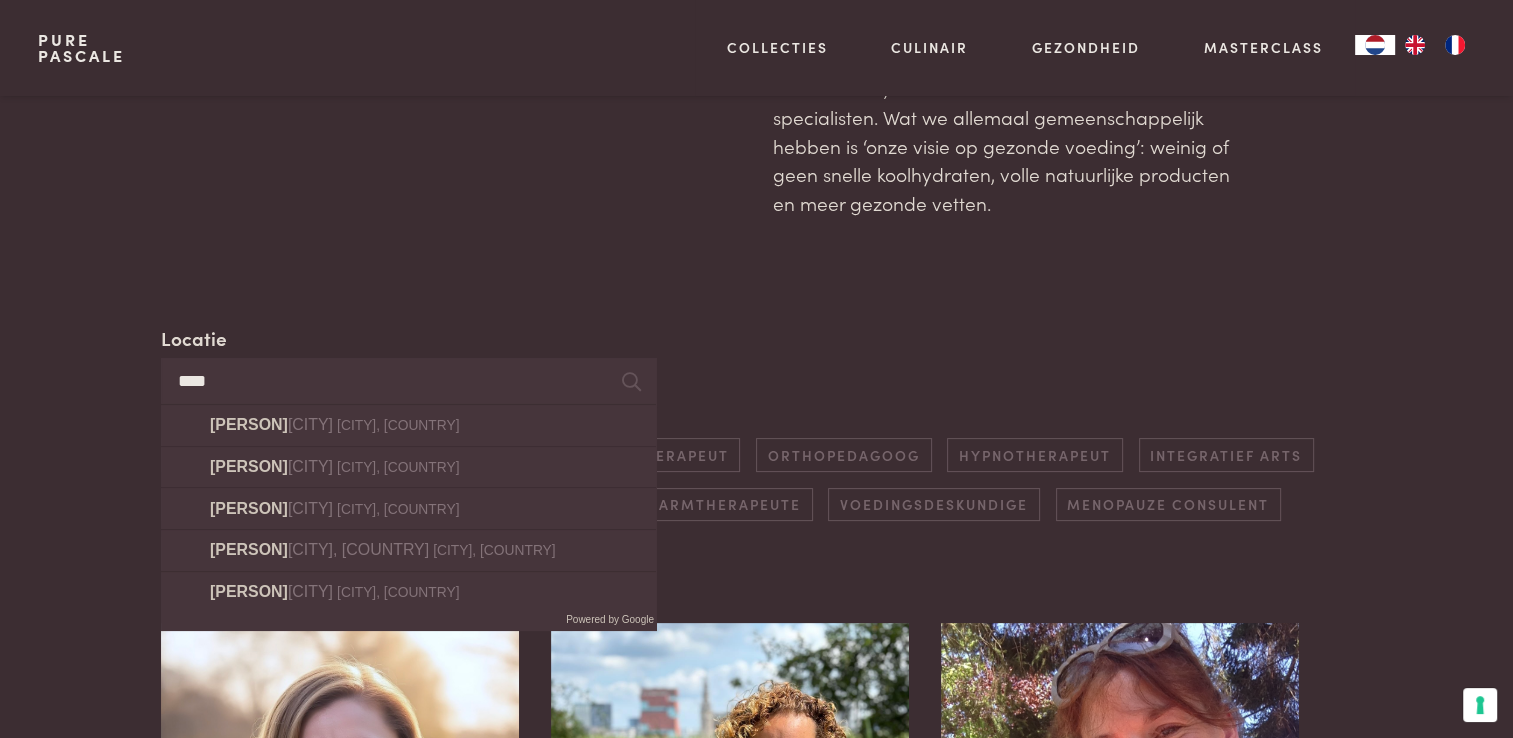 scroll, scrollTop: 300, scrollLeft: 0, axis: vertical 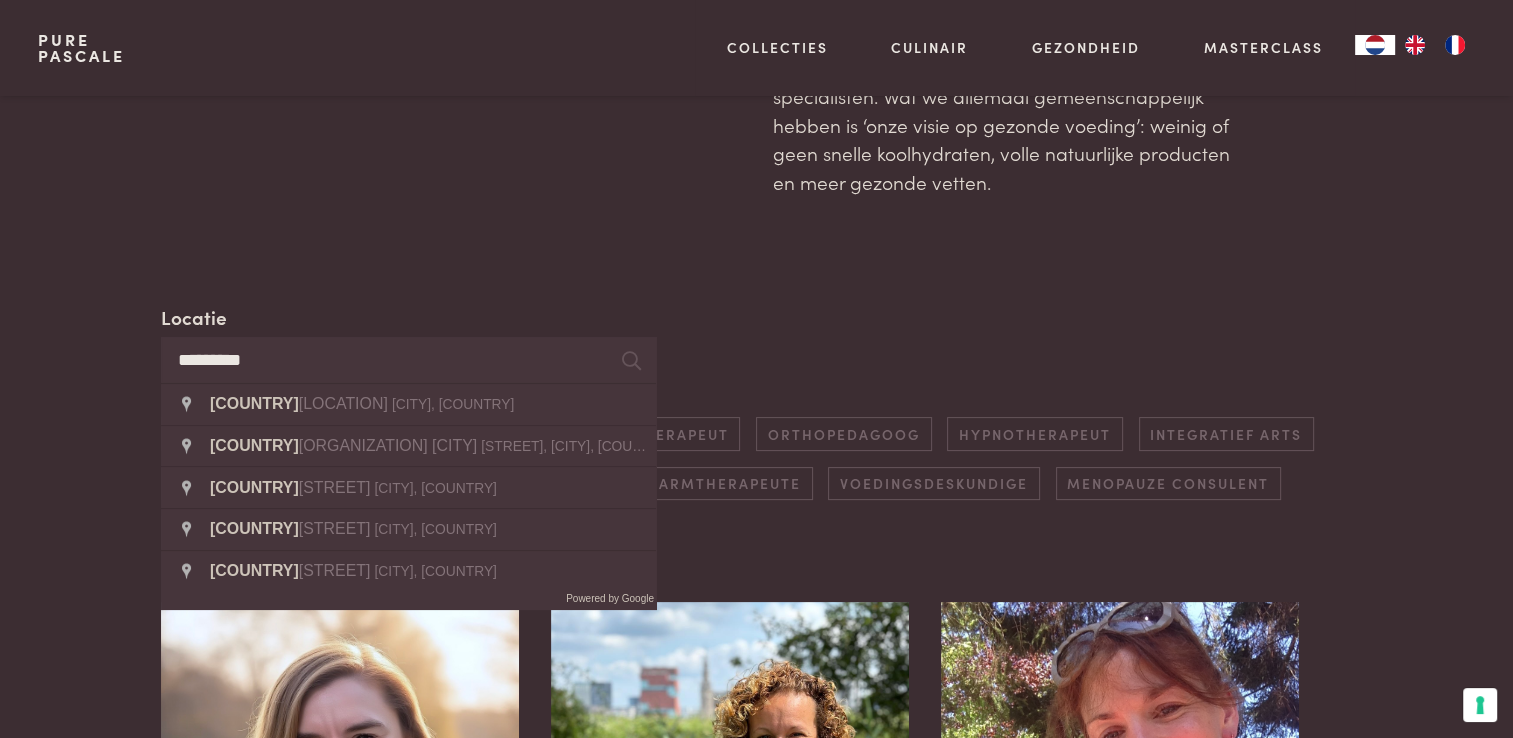 type on "*********" 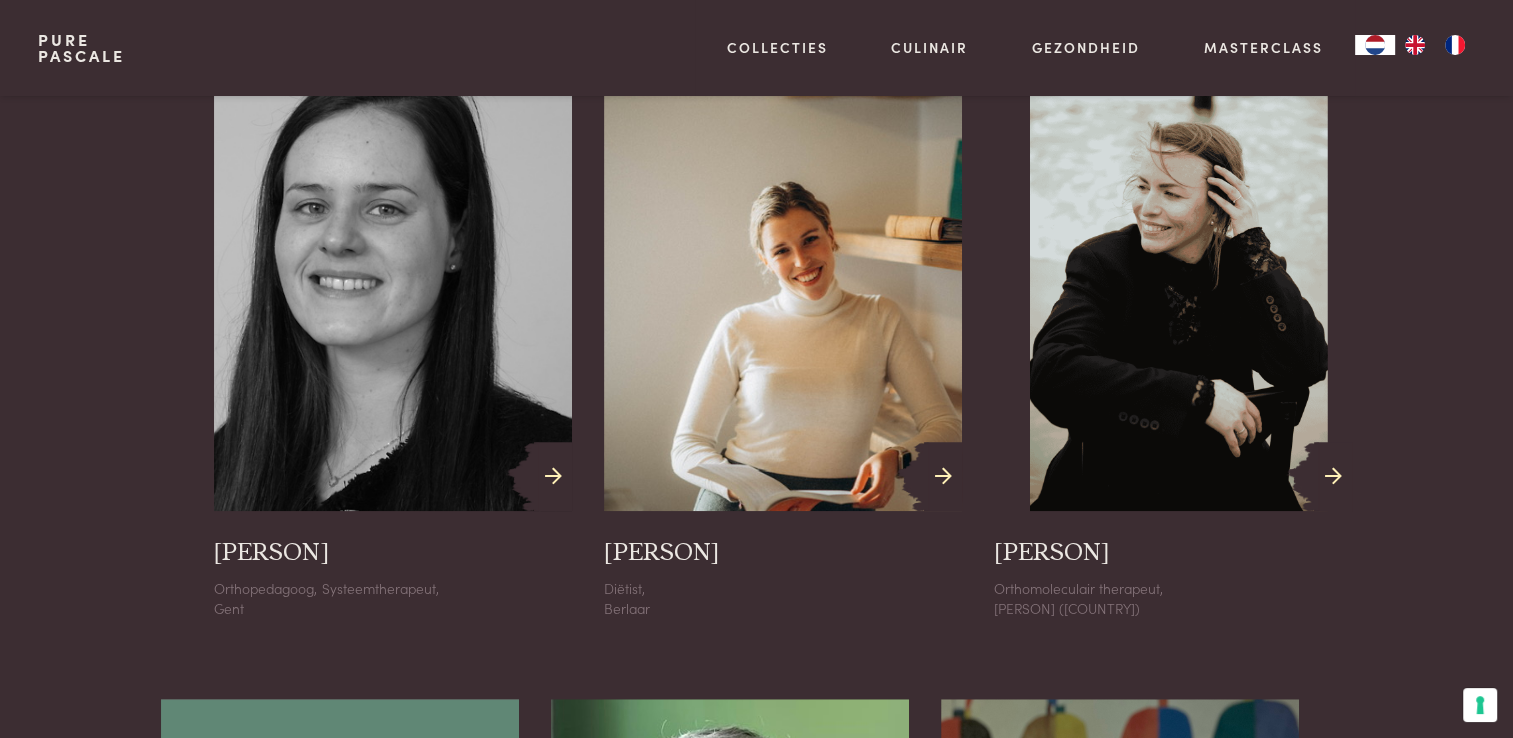 scroll, scrollTop: 1500, scrollLeft: 0, axis: vertical 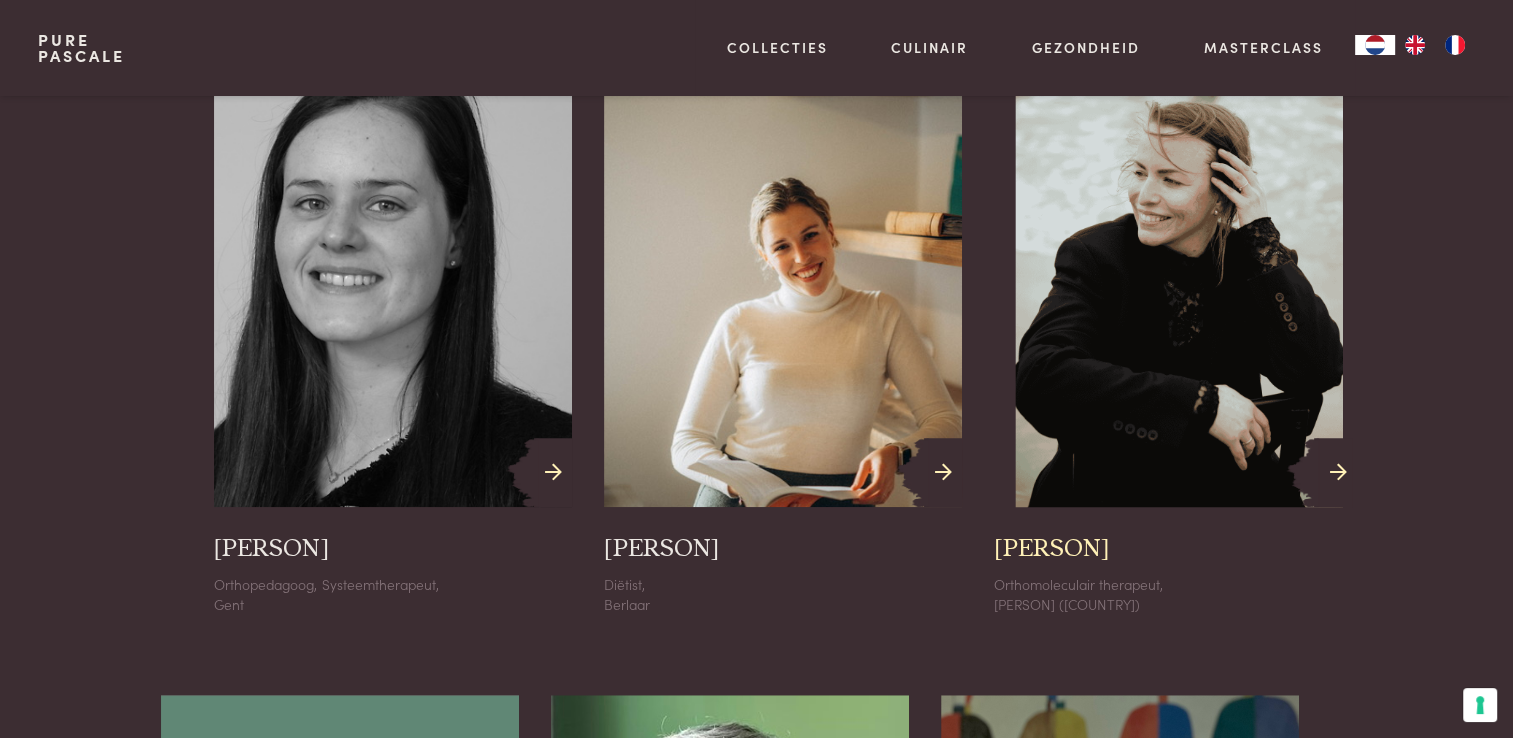 click at bounding box center (1338, 472) 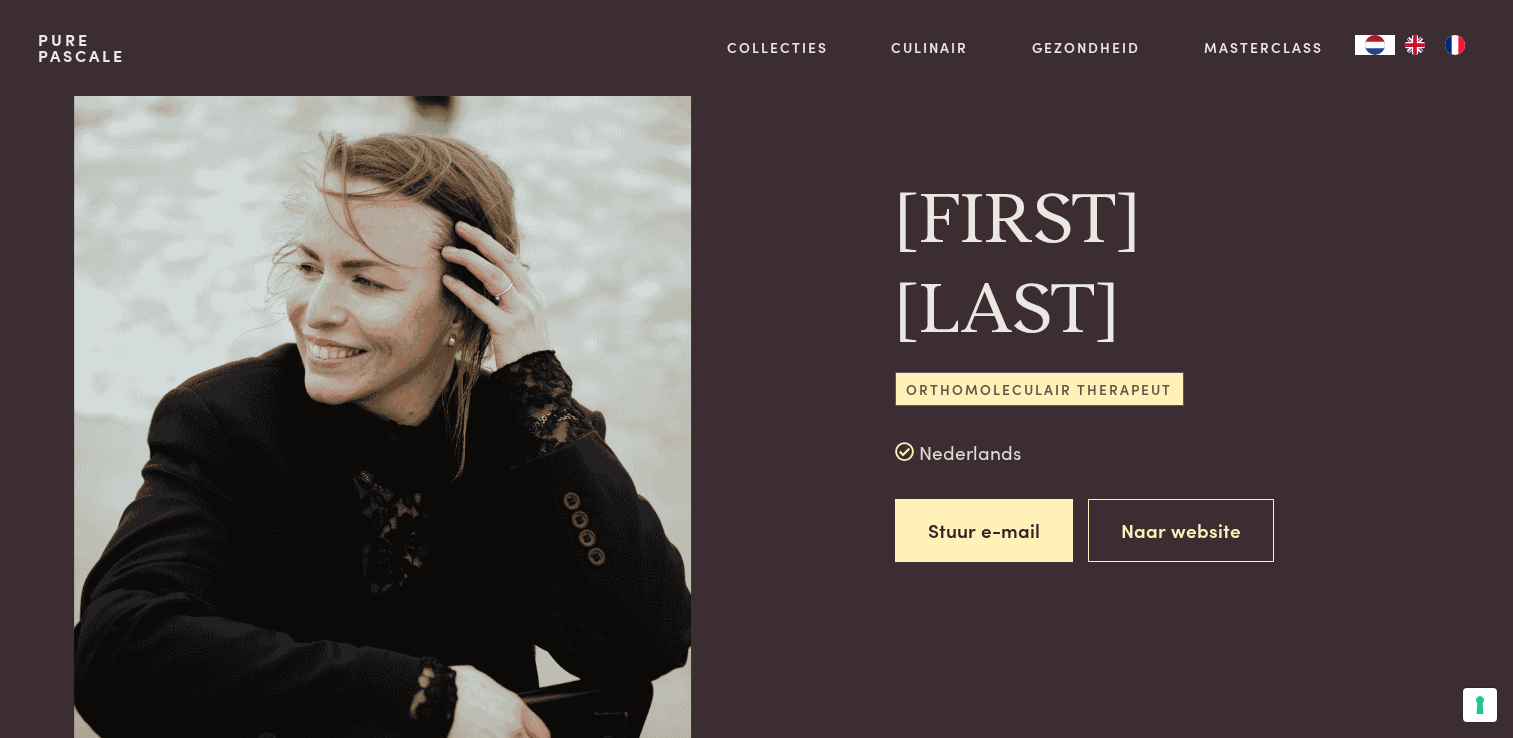 scroll, scrollTop: 0, scrollLeft: 0, axis: both 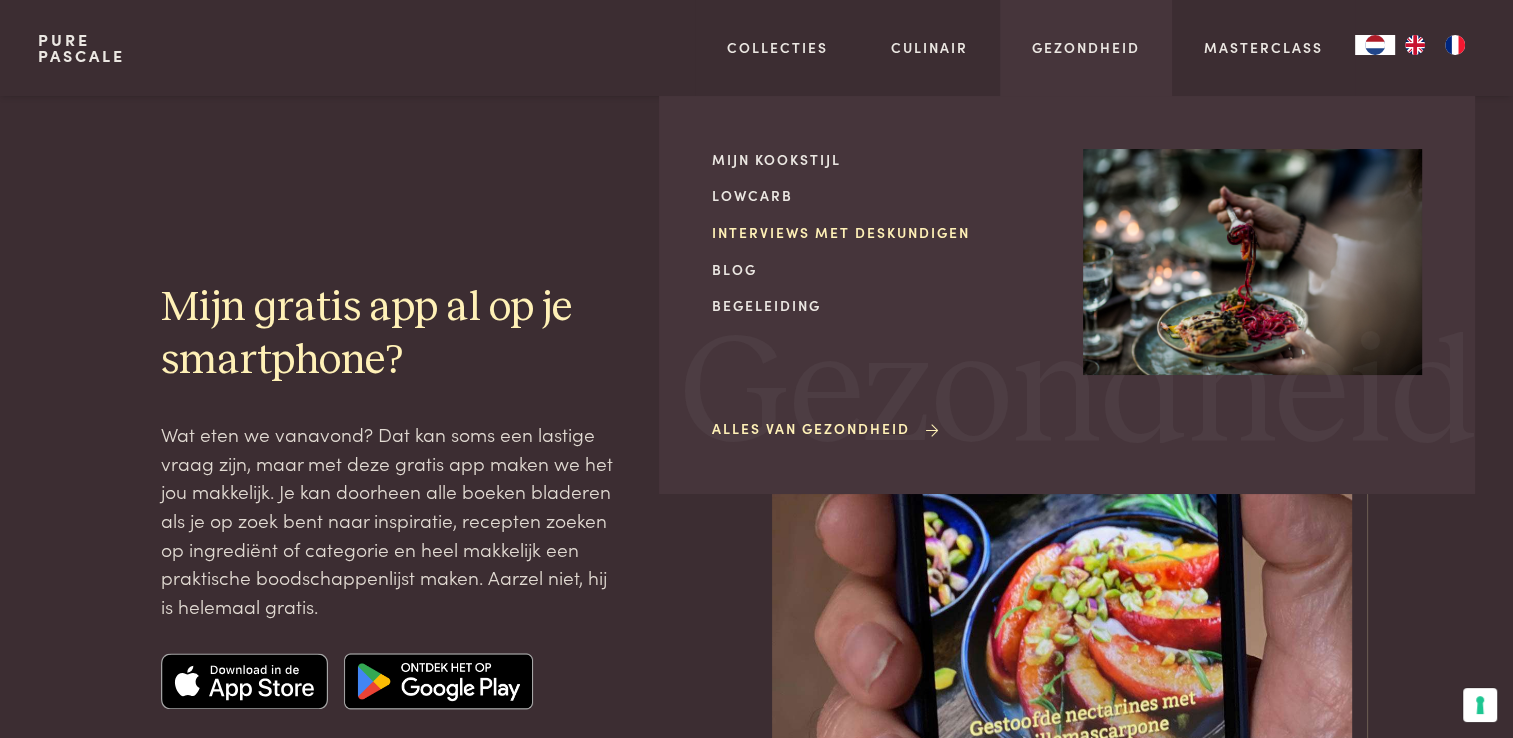 click on "Interviews met deskundigen" at bounding box center [881, 232] 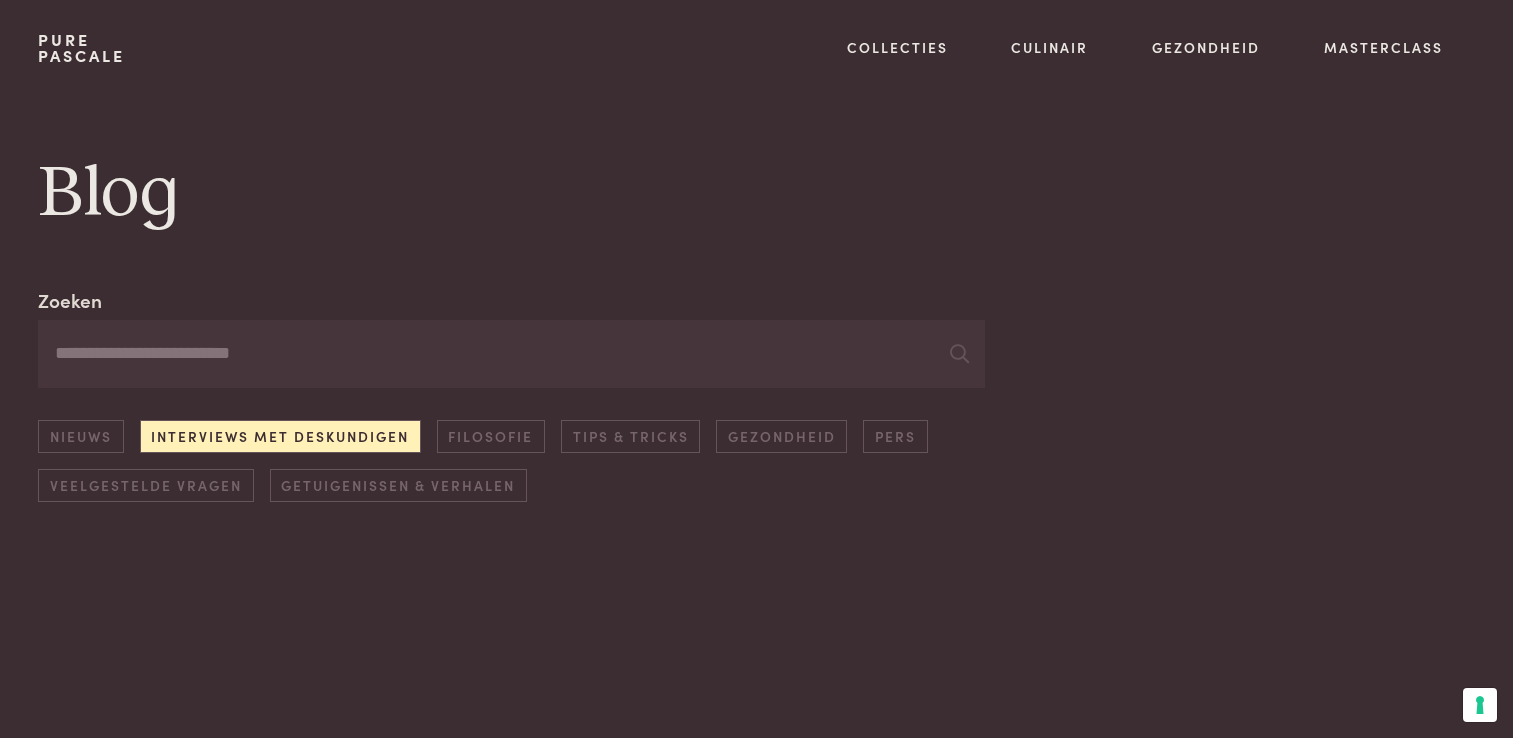 scroll, scrollTop: 0, scrollLeft: 0, axis: both 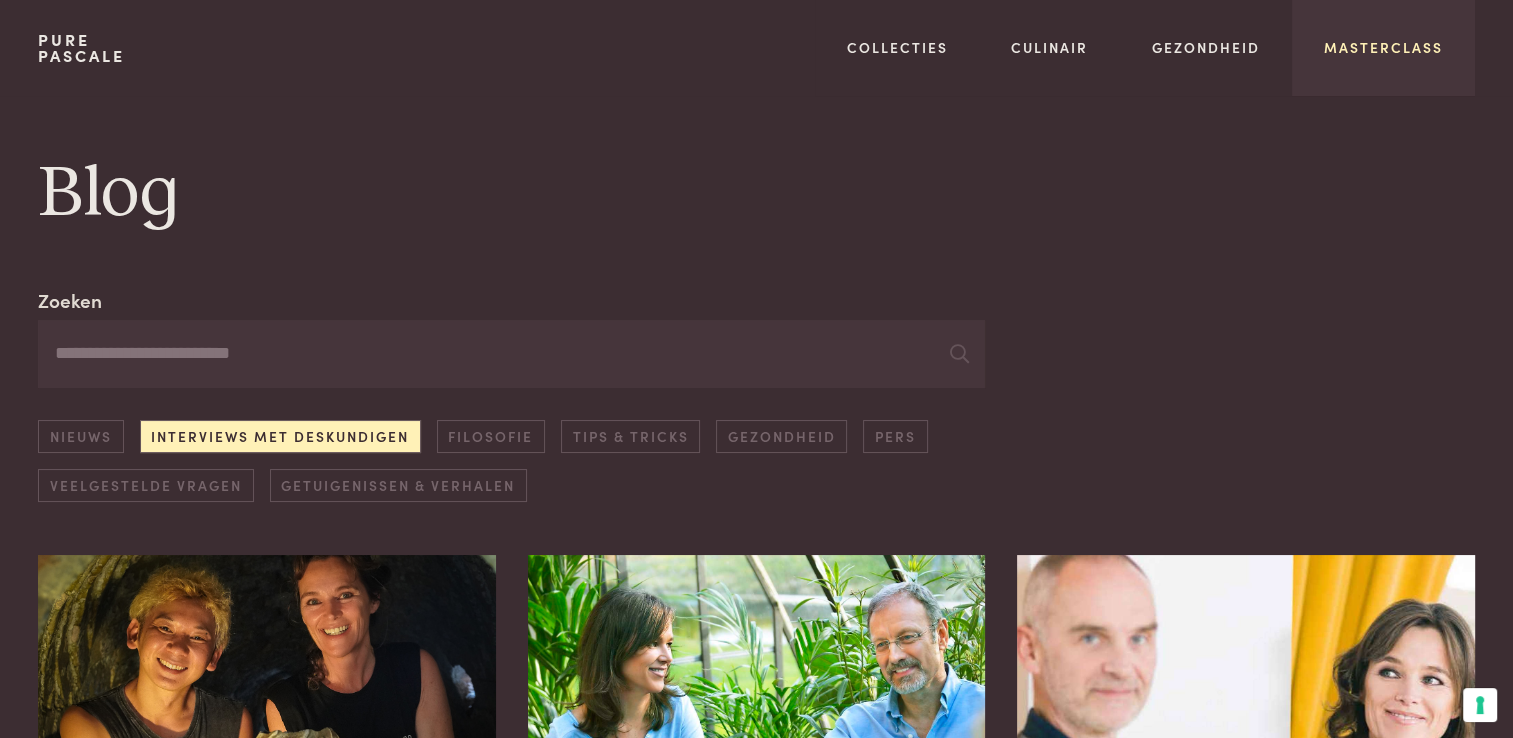click on "Masterclass" at bounding box center (1383, 47) 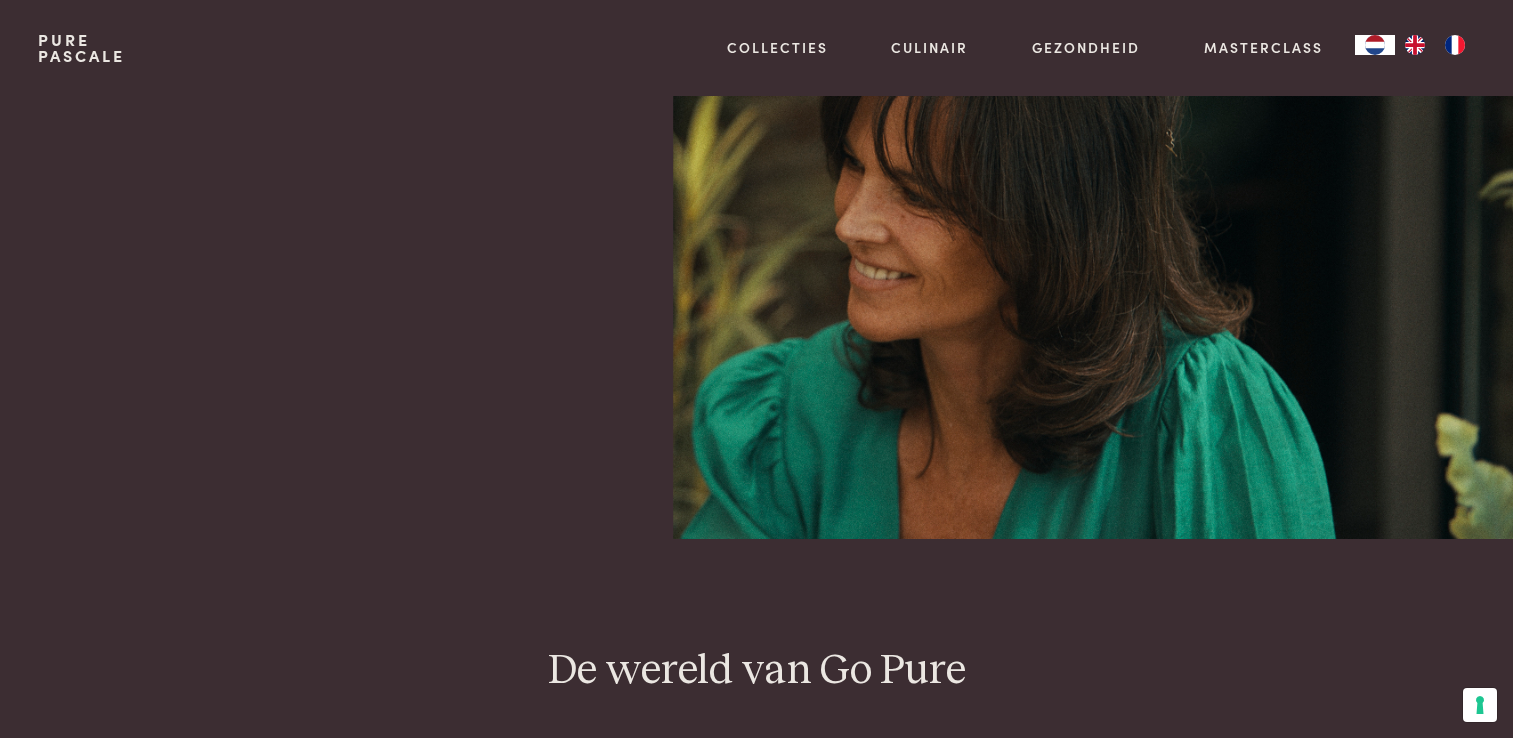scroll, scrollTop: 0, scrollLeft: 0, axis: both 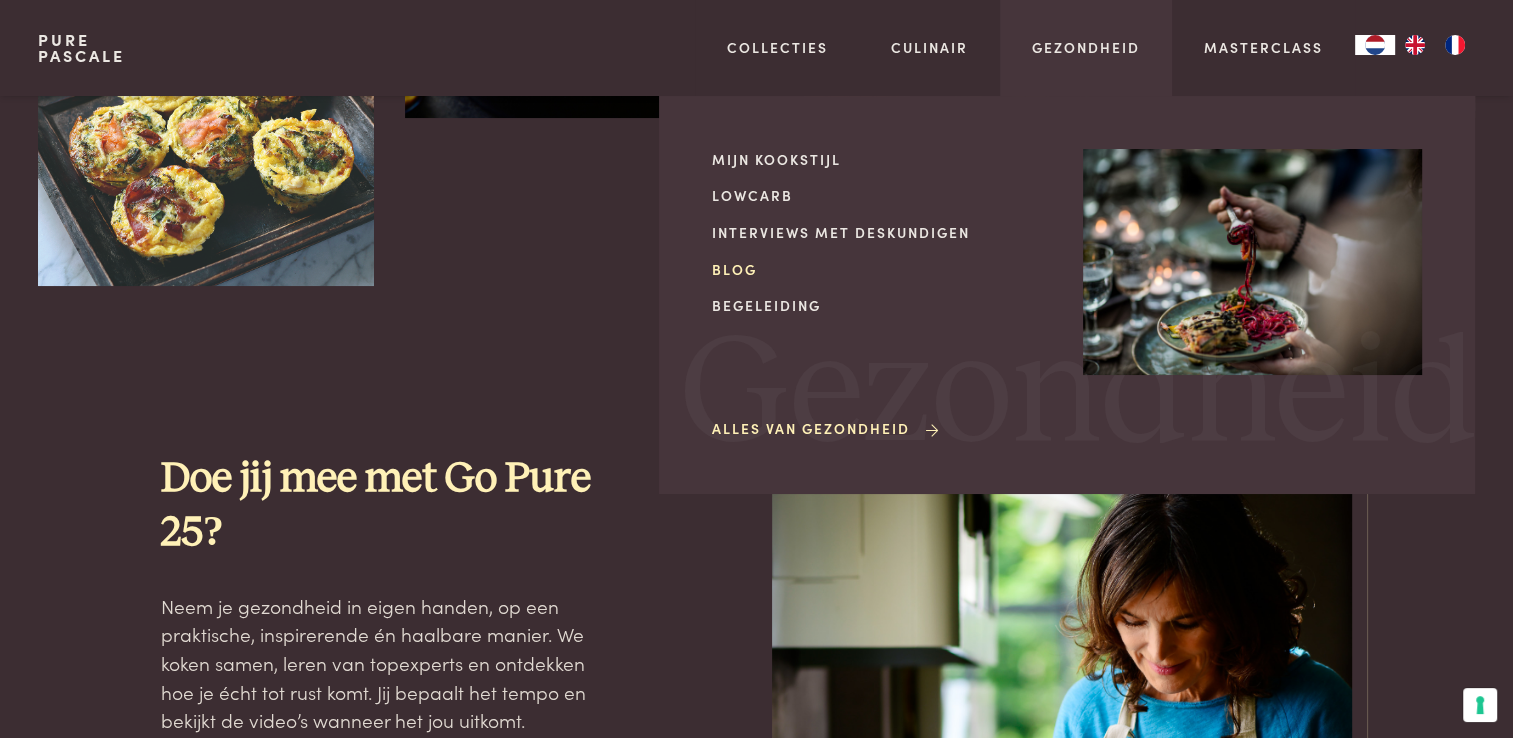 click on "Blog" at bounding box center (881, 269) 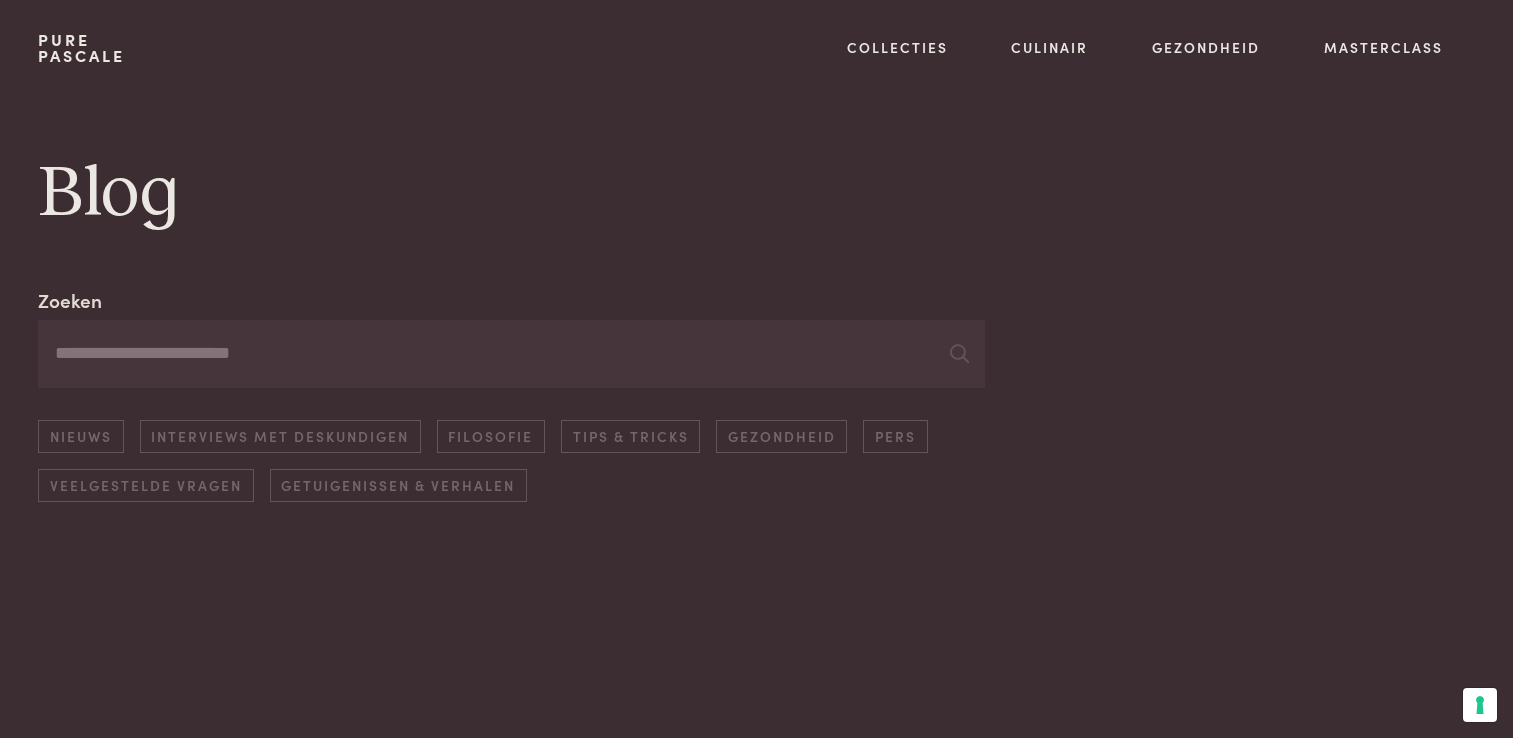 scroll, scrollTop: 0, scrollLeft: 0, axis: both 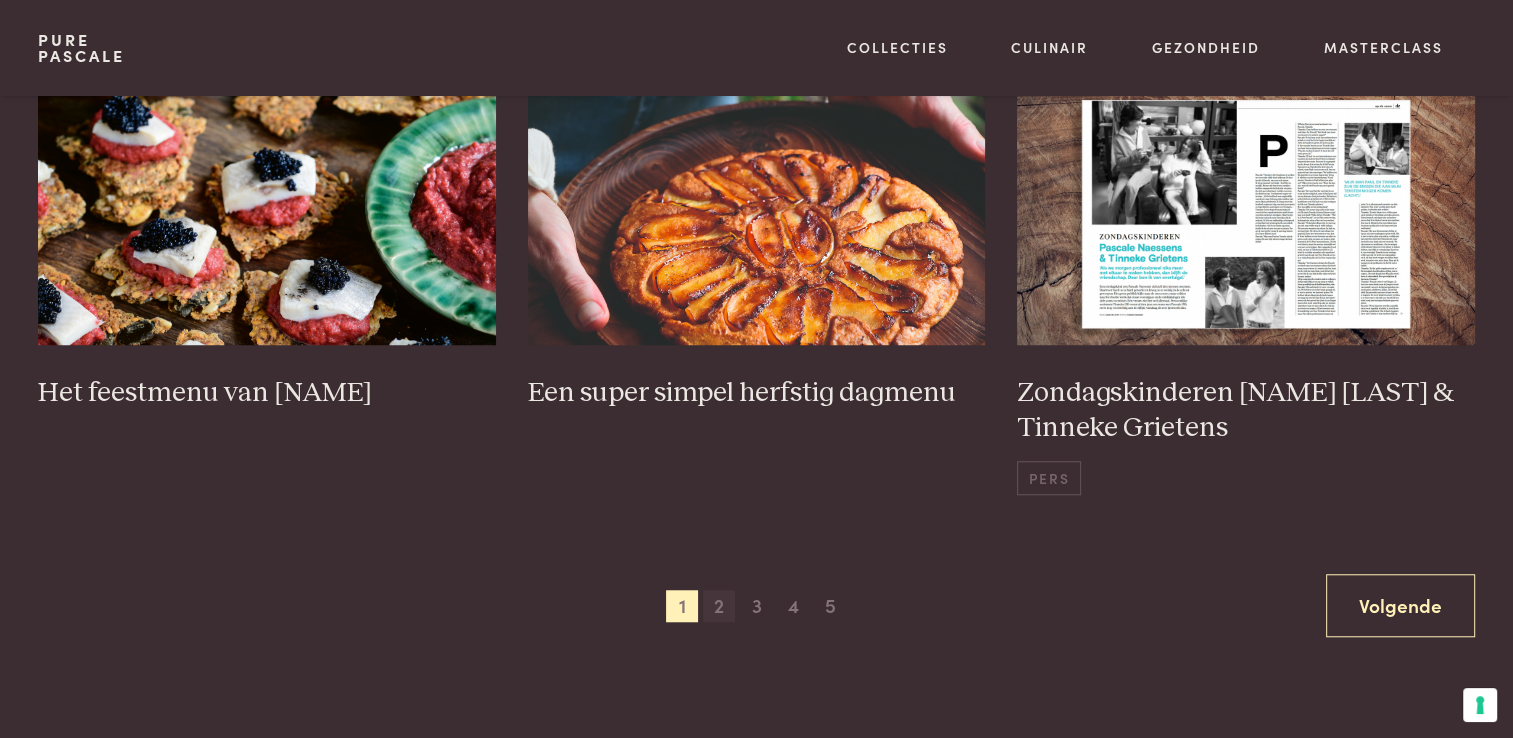 click on "2" at bounding box center (719, 606) 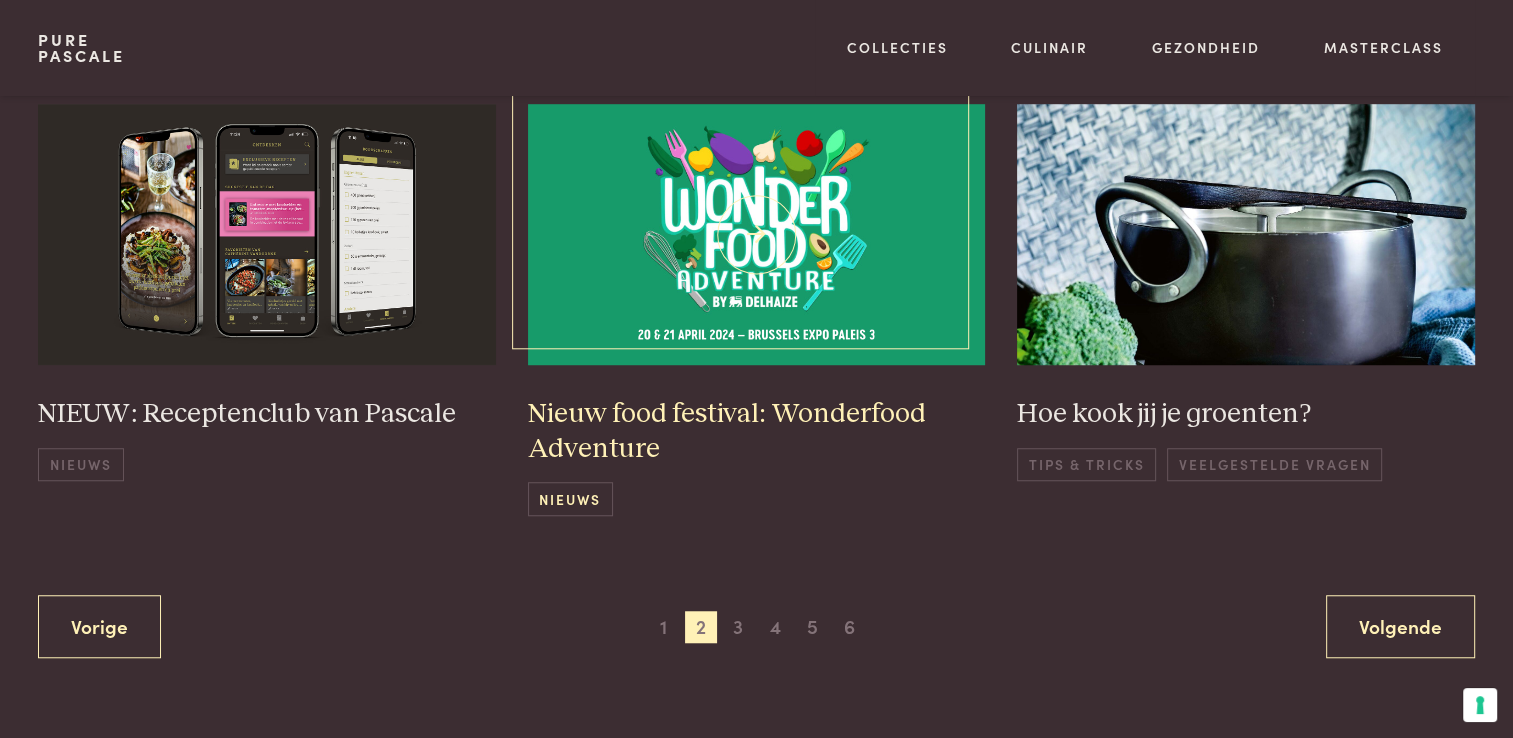 scroll, scrollTop: 1486, scrollLeft: 0, axis: vertical 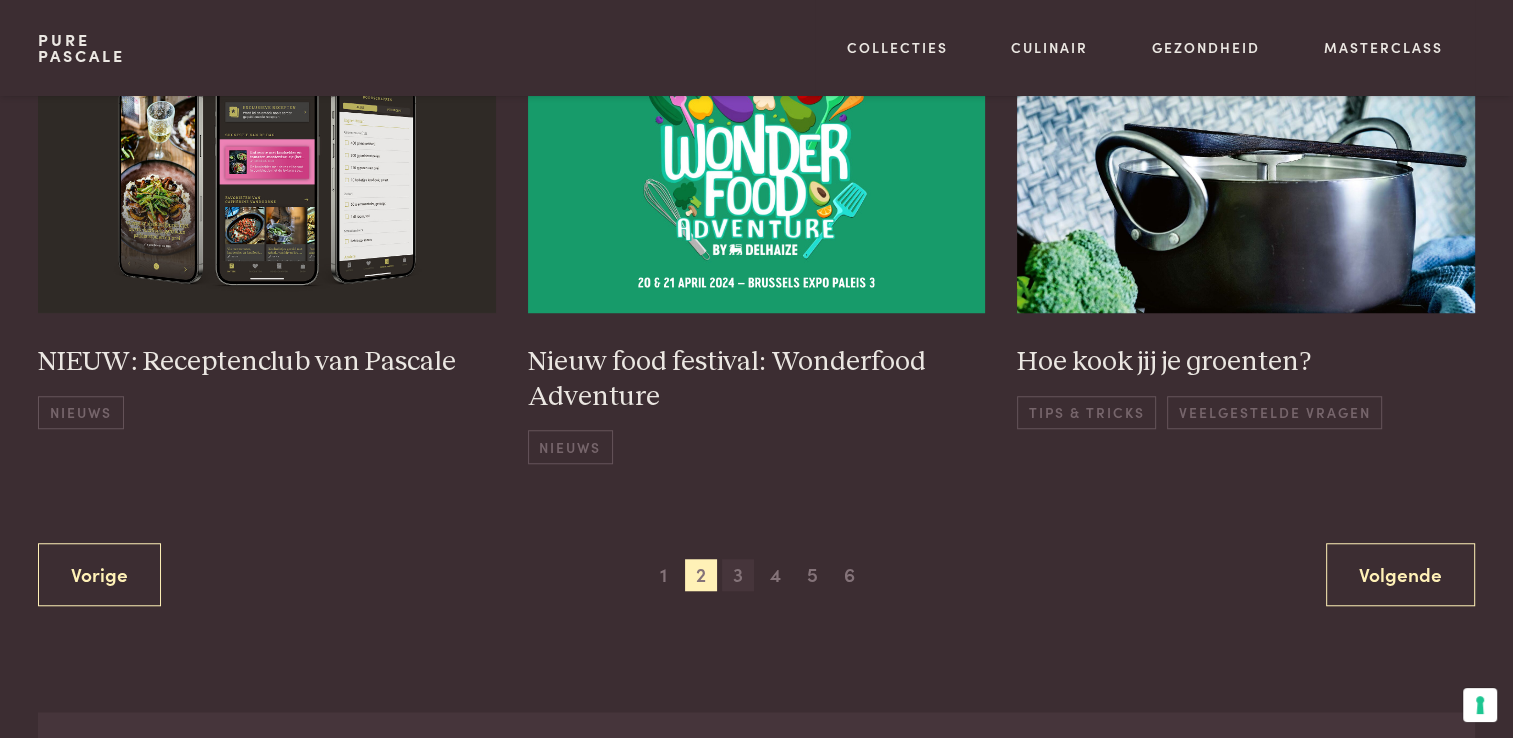 click on "3" at bounding box center (738, 575) 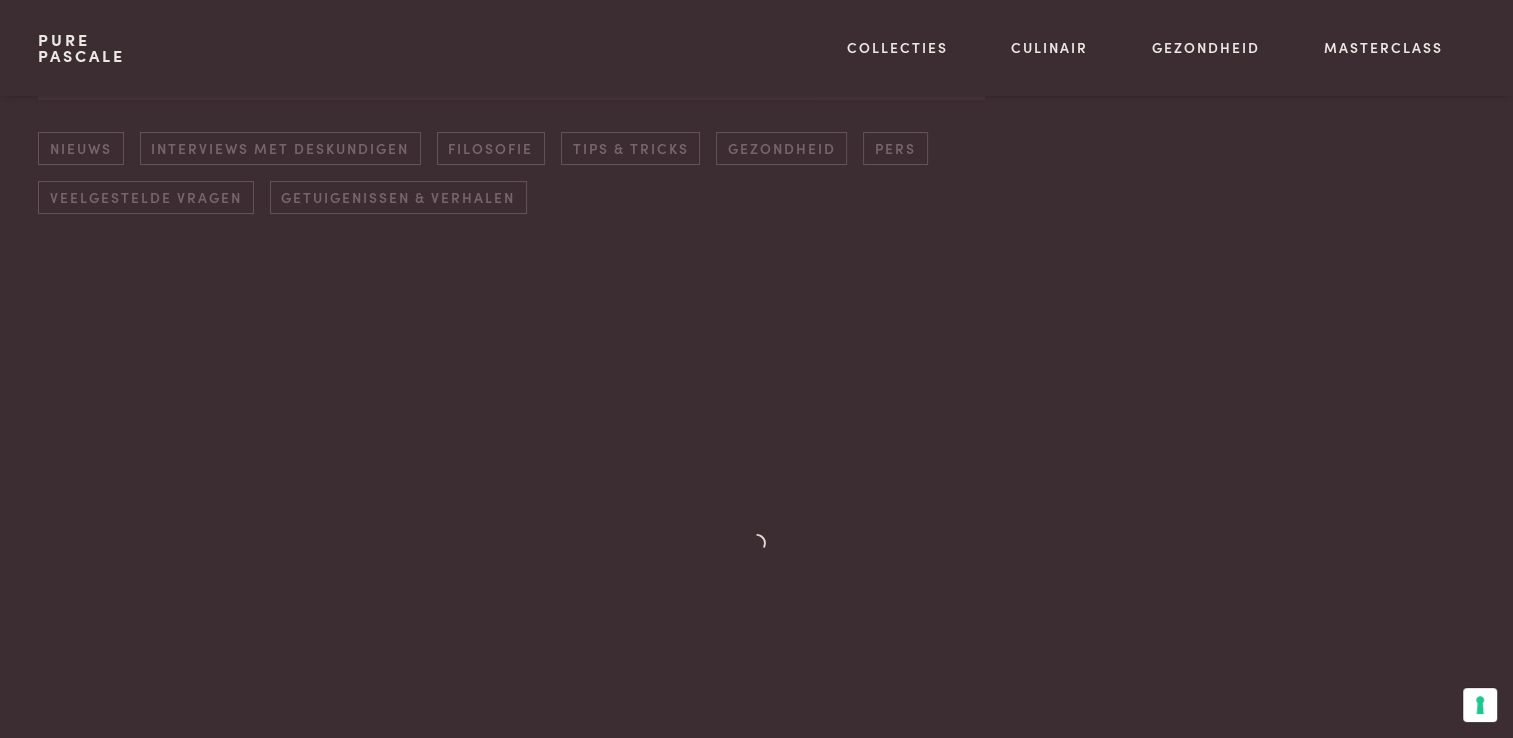 scroll, scrollTop: 286, scrollLeft: 0, axis: vertical 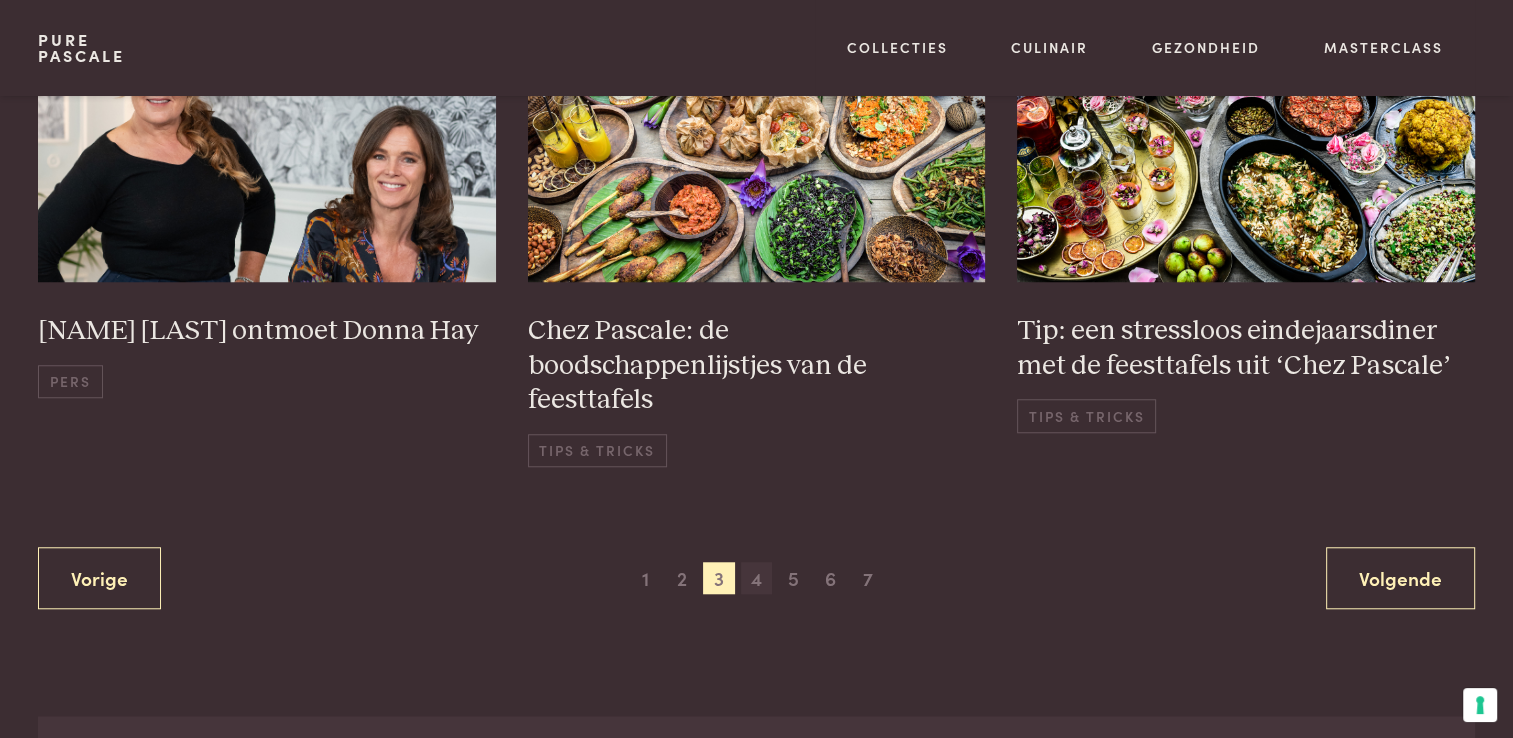 click on "4" at bounding box center [757, 578] 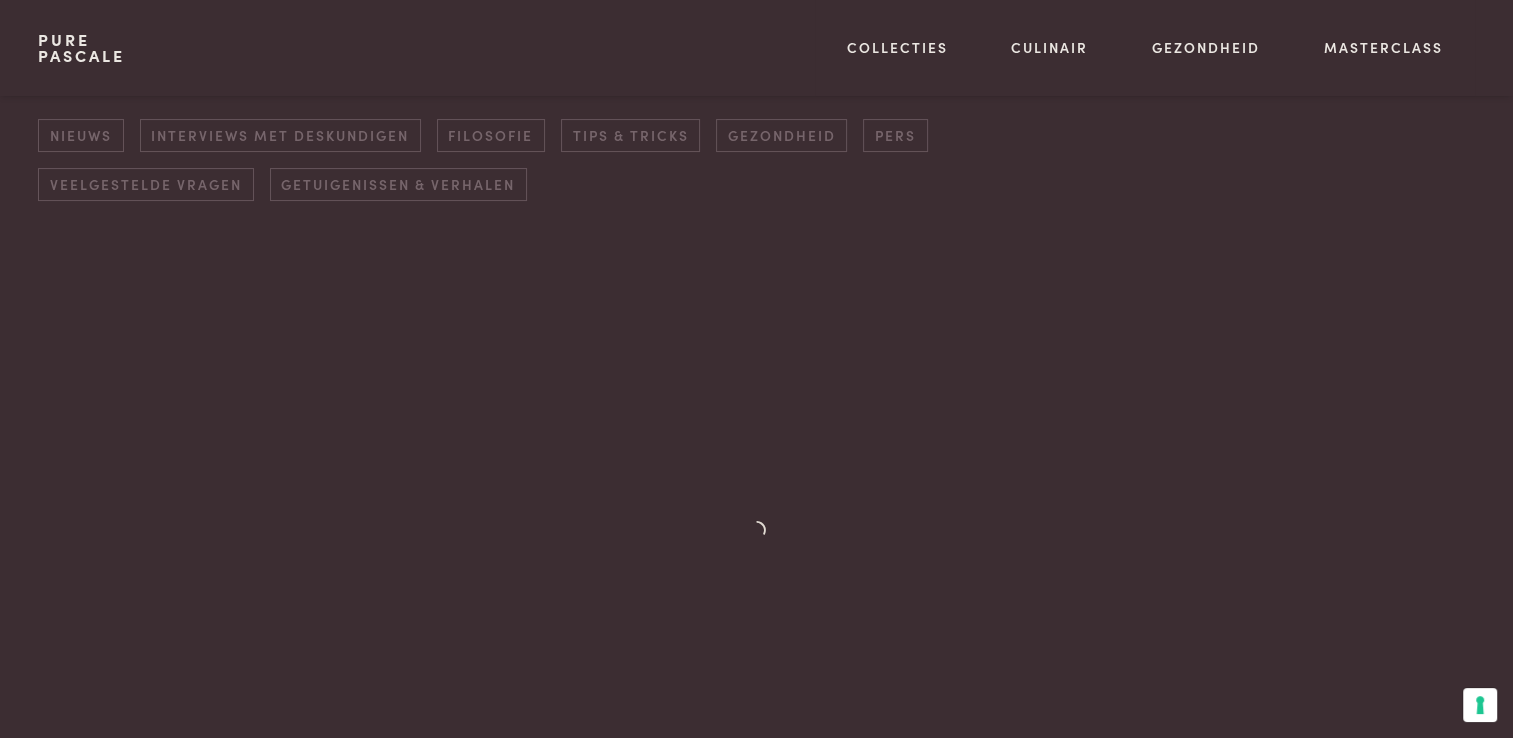 scroll, scrollTop: 286, scrollLeft: 0, axis: vertical 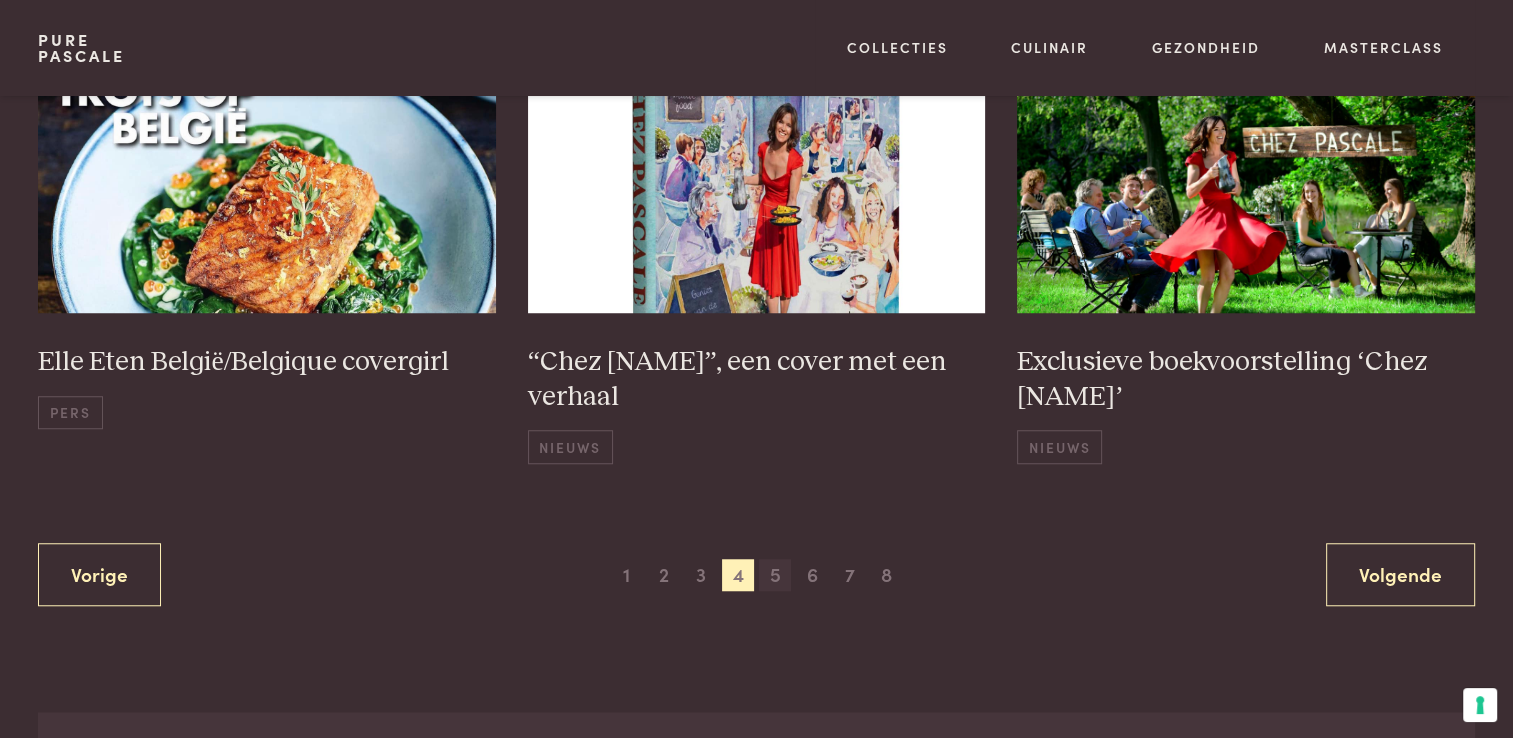 click on "5" at bounding box center (775, 575) 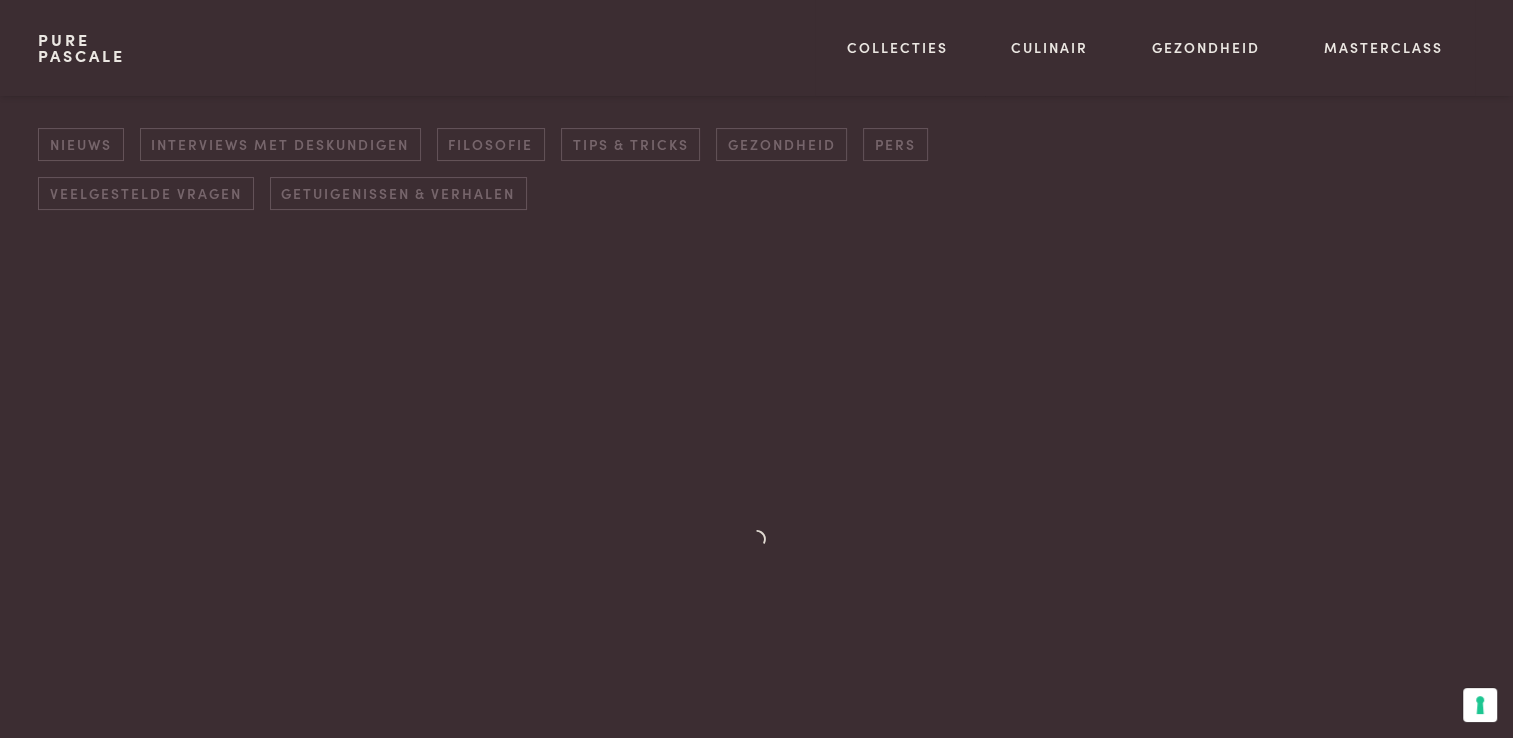 scroll, scrollTop: 286, scrollLeft: 0, axis: vertical 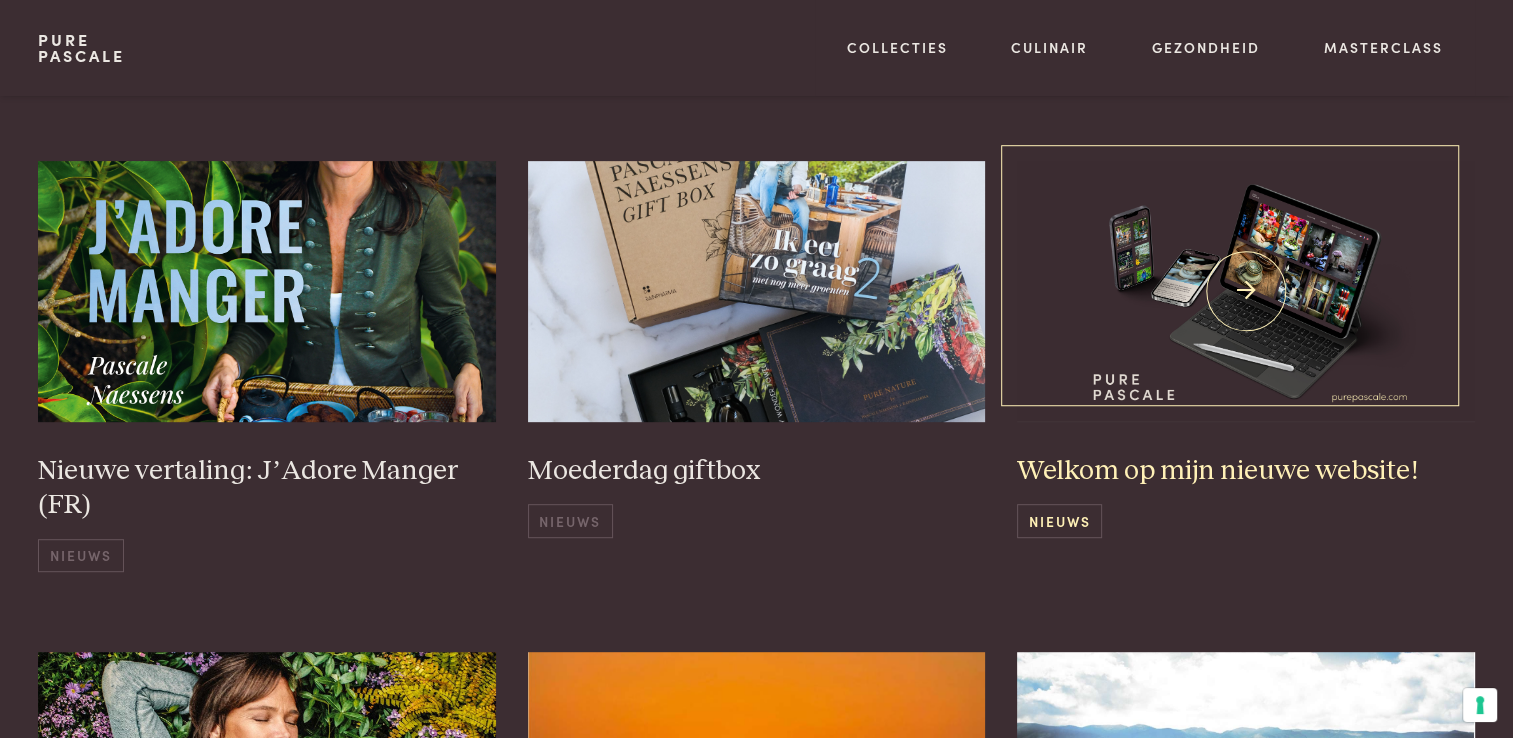 click at bounding box center [1246, 291] 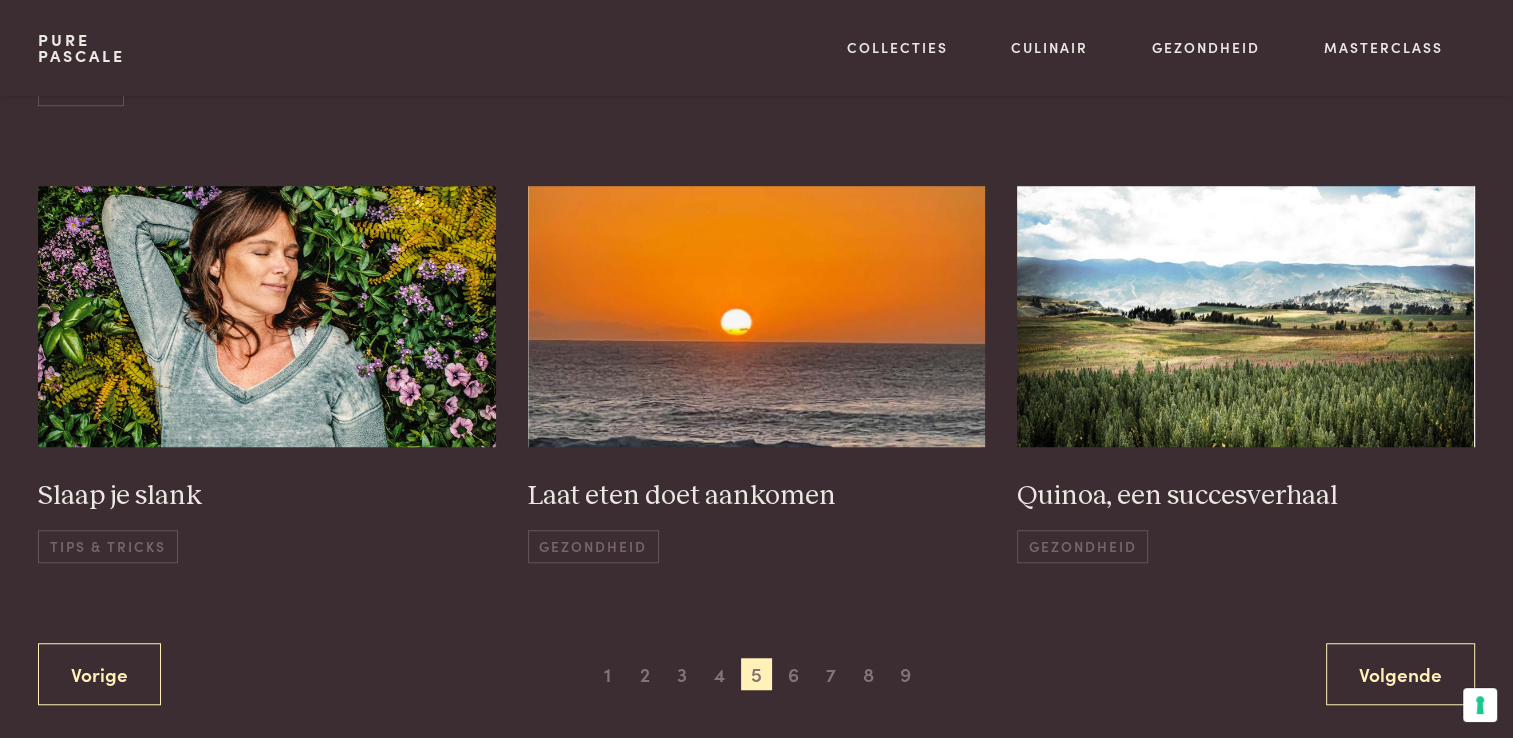 scroll, scrollTop: 1386, scrollLeft: 0, axis: vertical 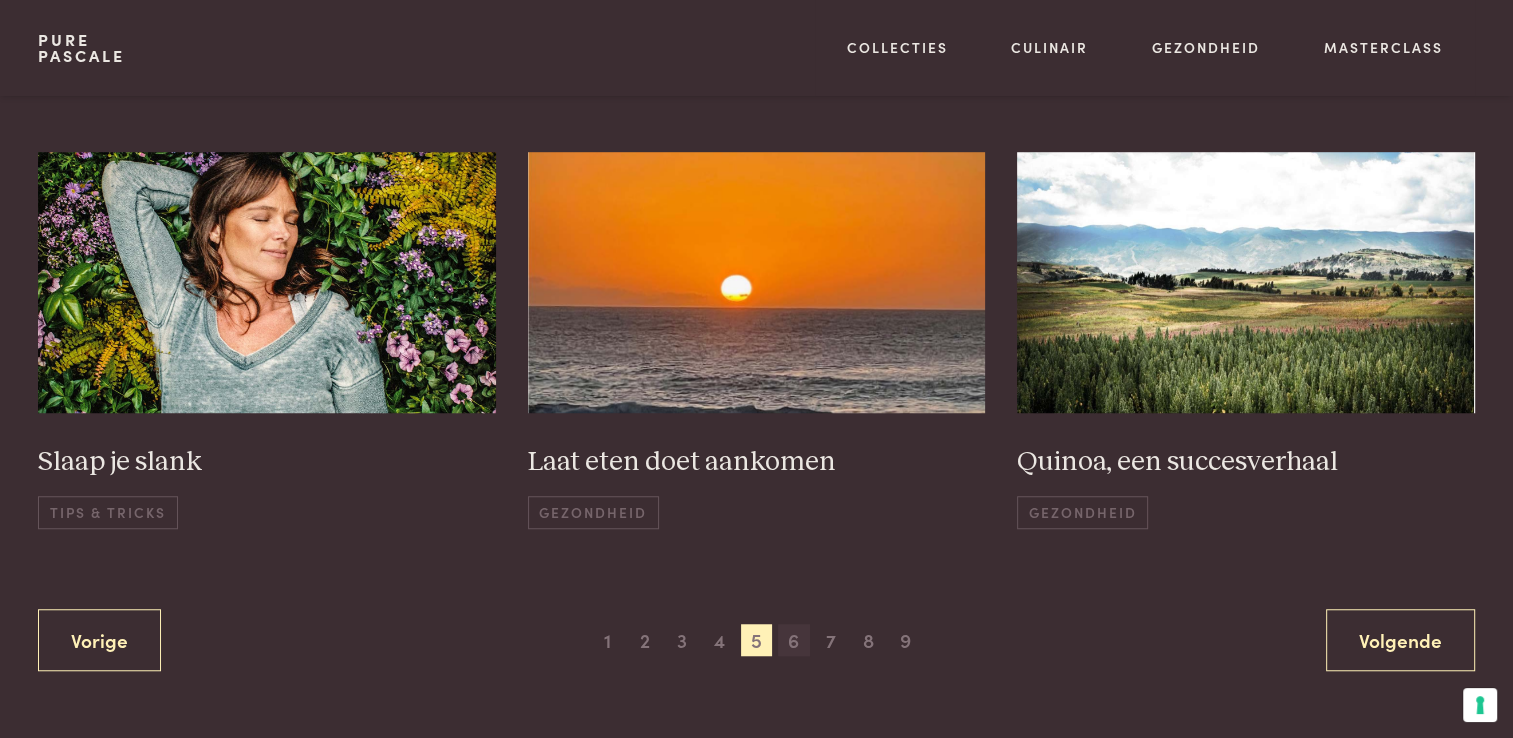 click on "6" at bounding box center (794, 640) 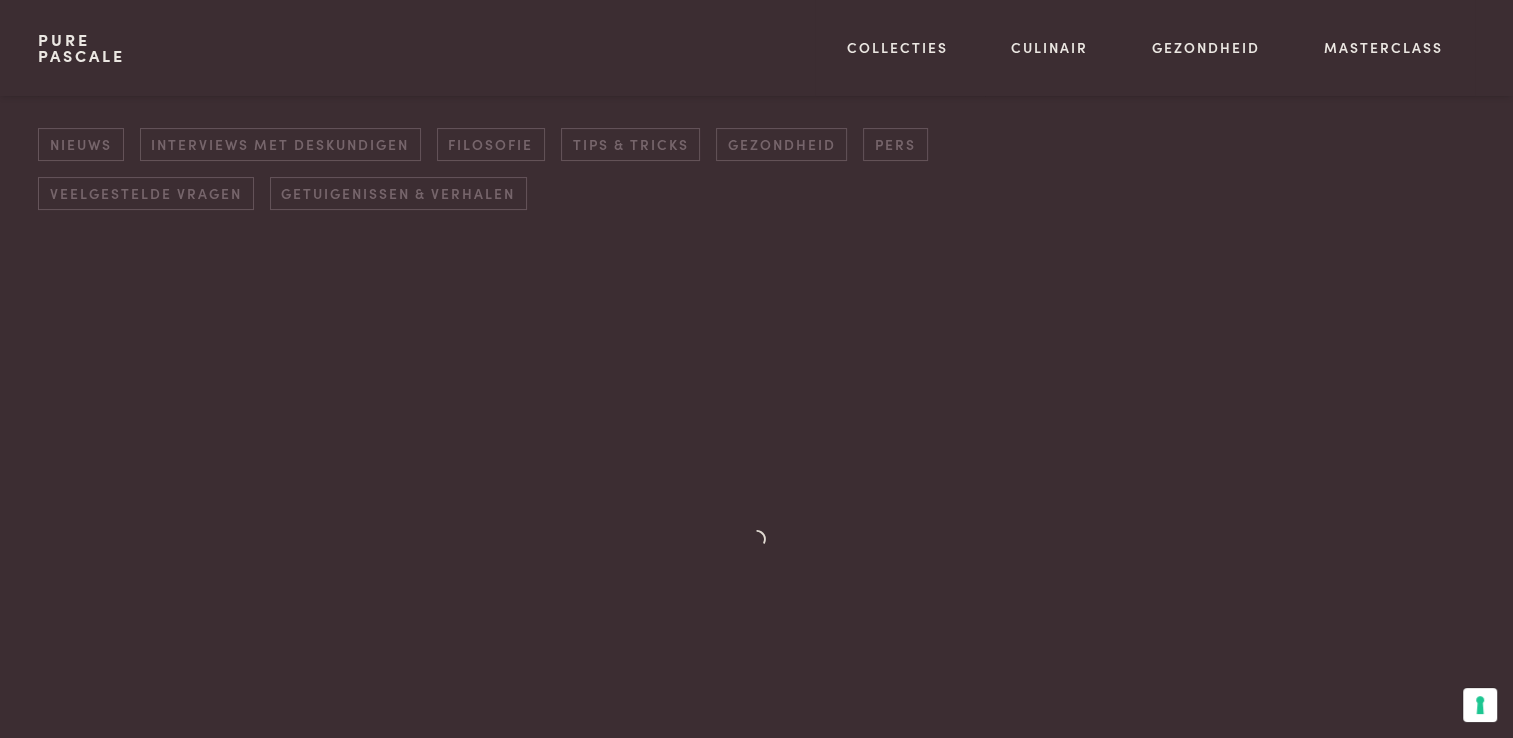 scroll, scrollTop: 286, scrollLeft: 0, axis: vertical 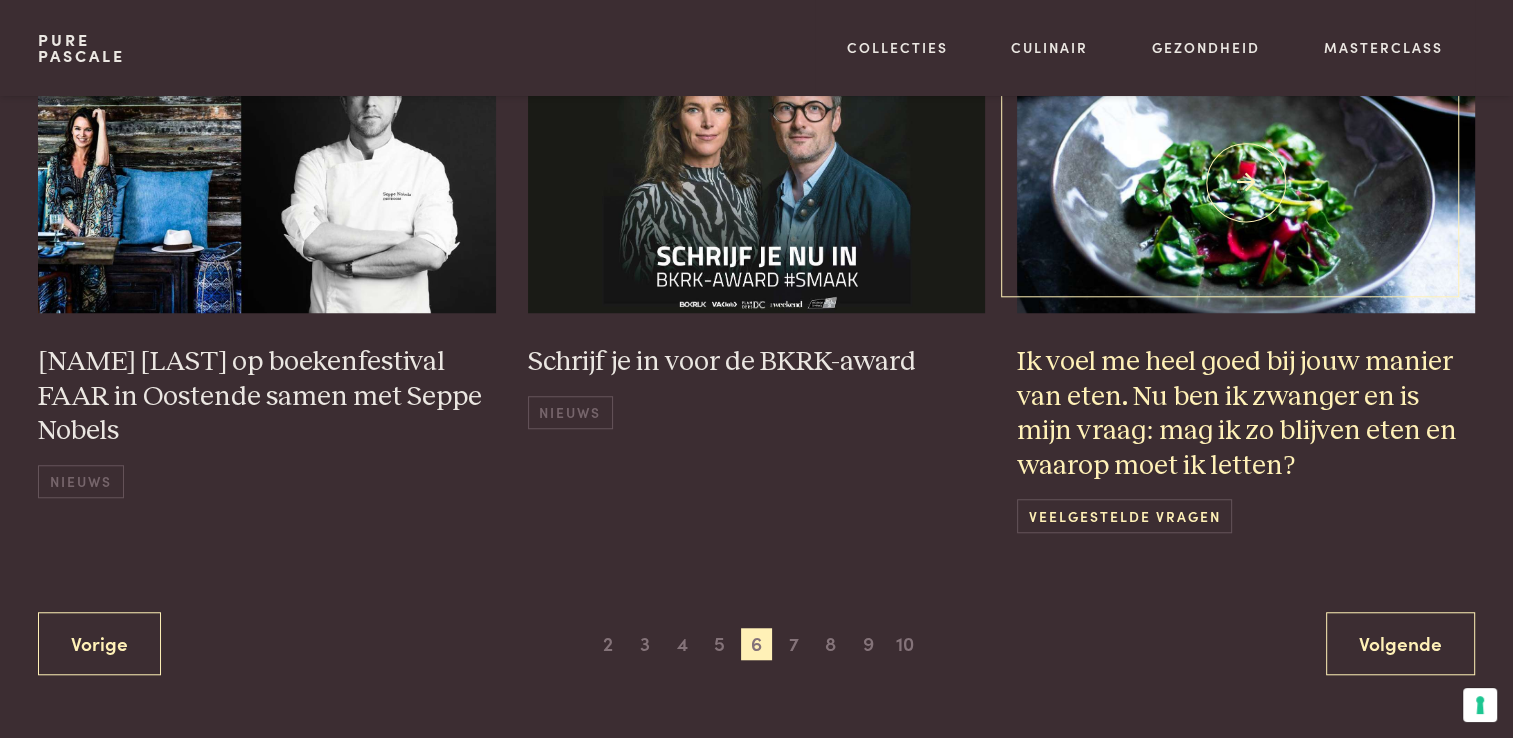 click on "Veelgestelde vragen" at bounding box center [1124, 515] 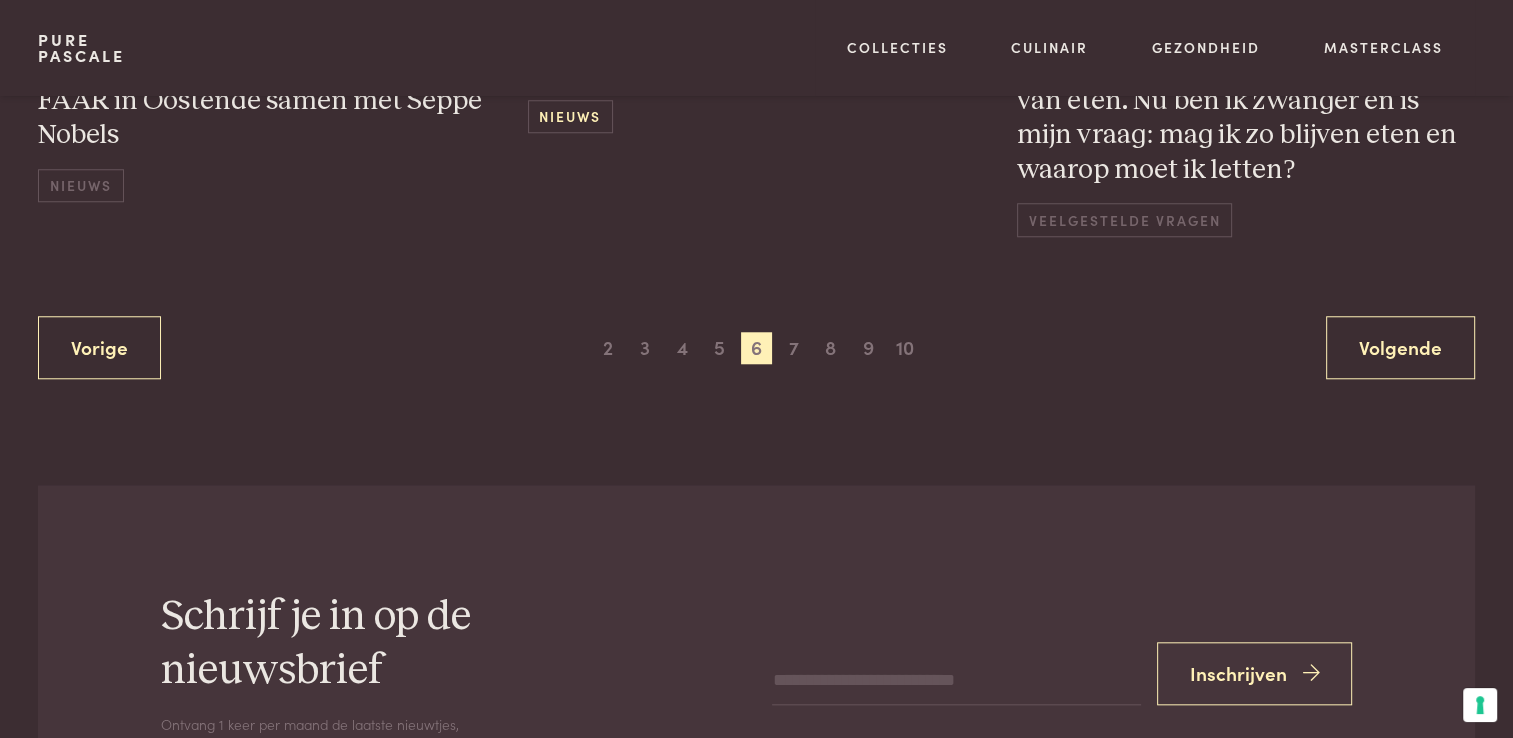 scroll, scrollTop: 1786, scrollLeft: 0, axis: vertical 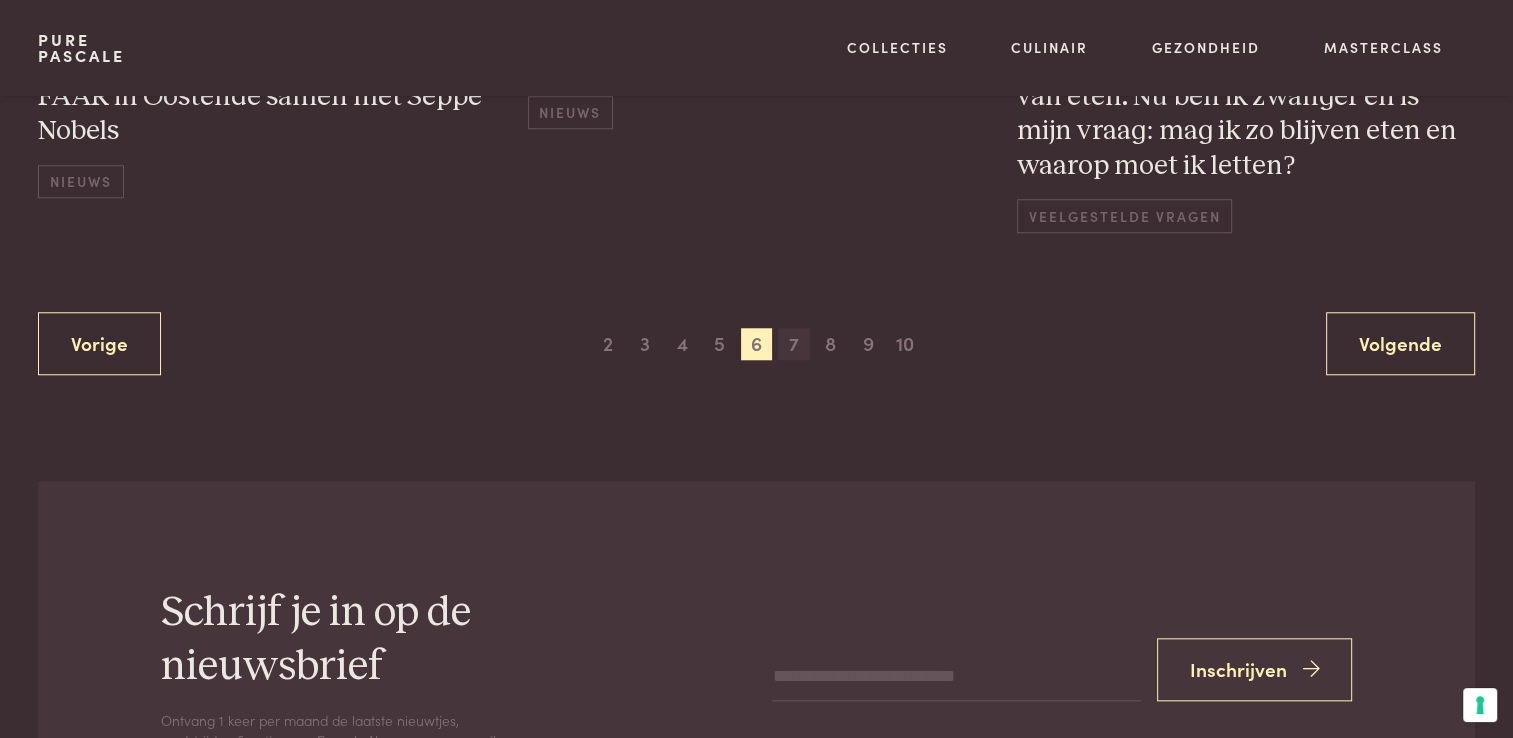 click on "7" at bounding box center [794, 344] 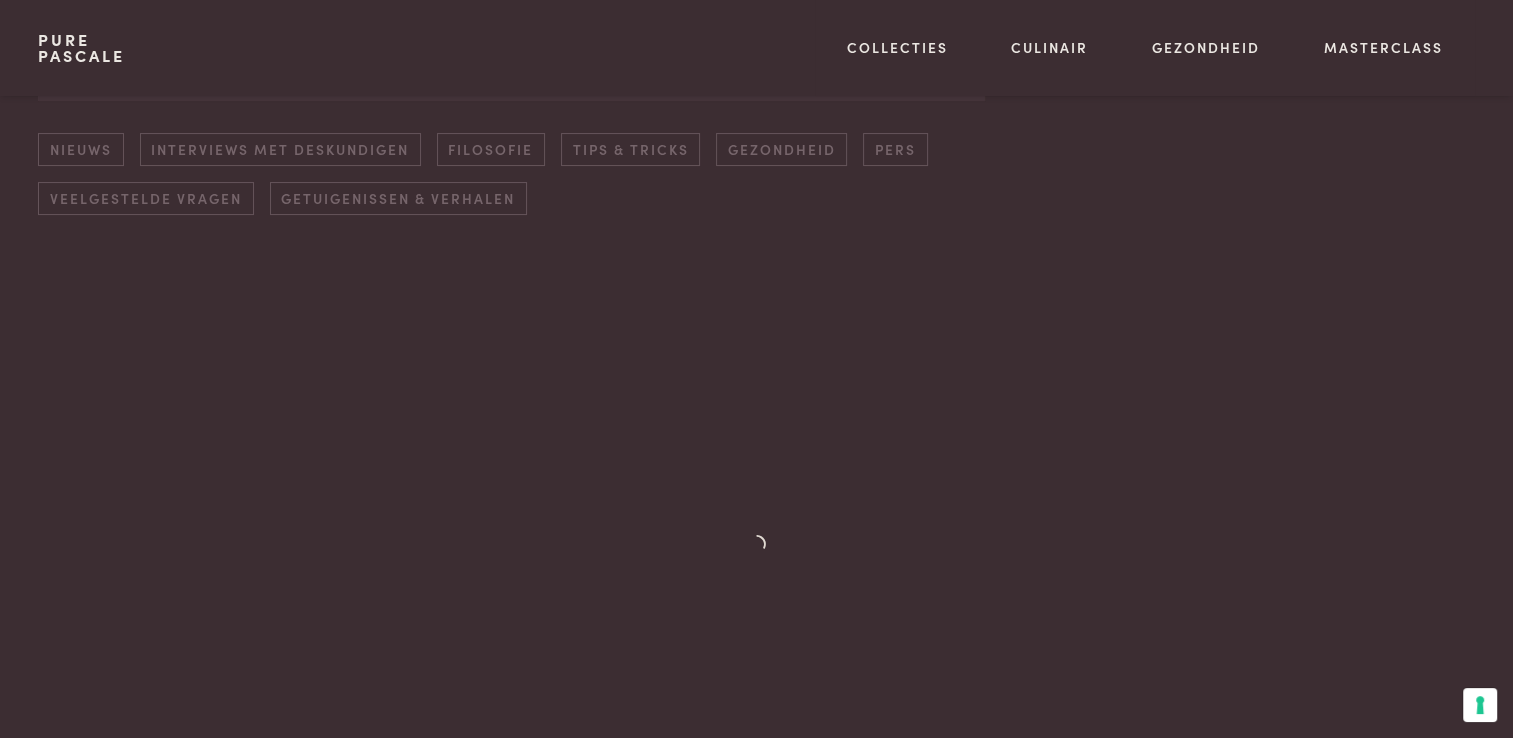 scroll, scrollTop: 286, scrollLeft: 0, axis: vertical 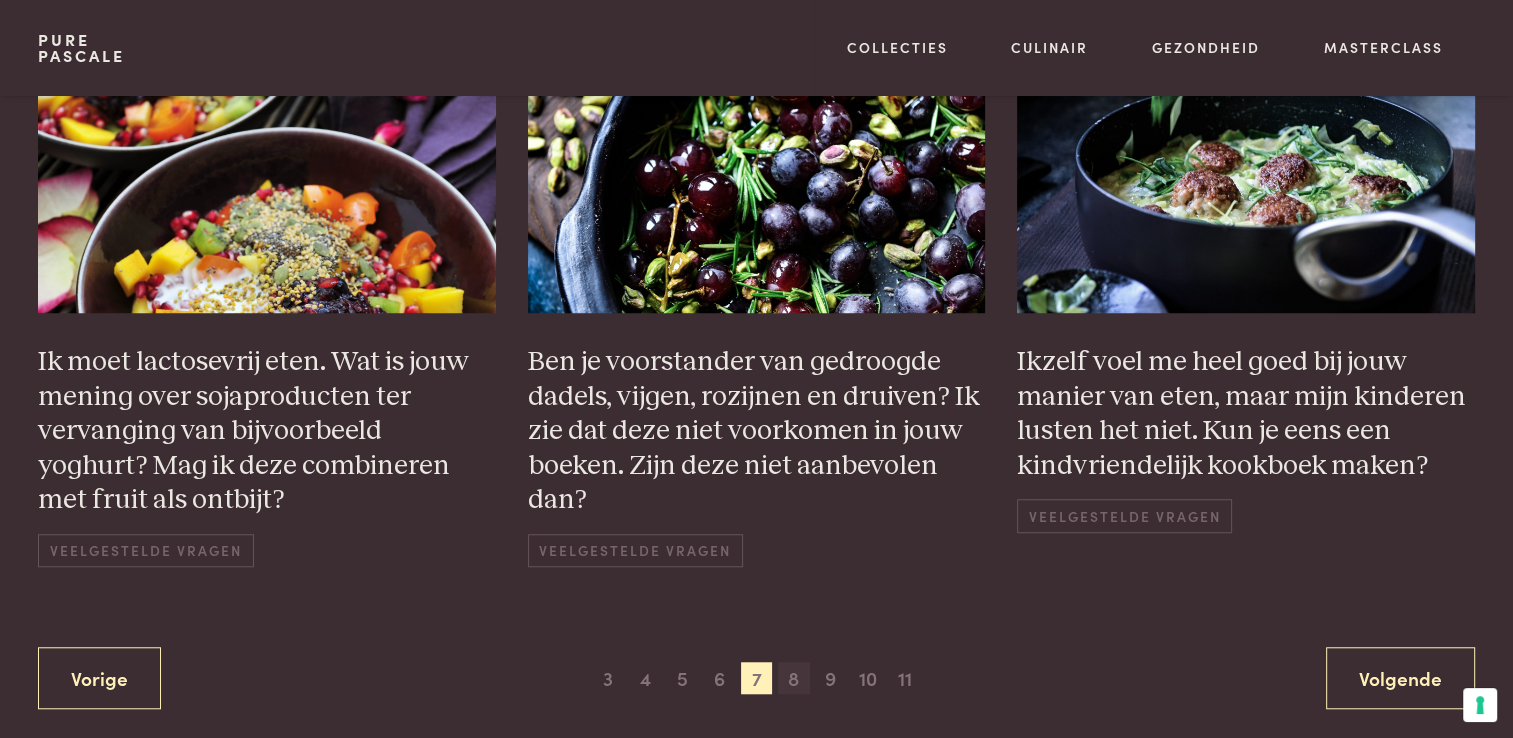 click on "8" at bounding box center (794, 678) 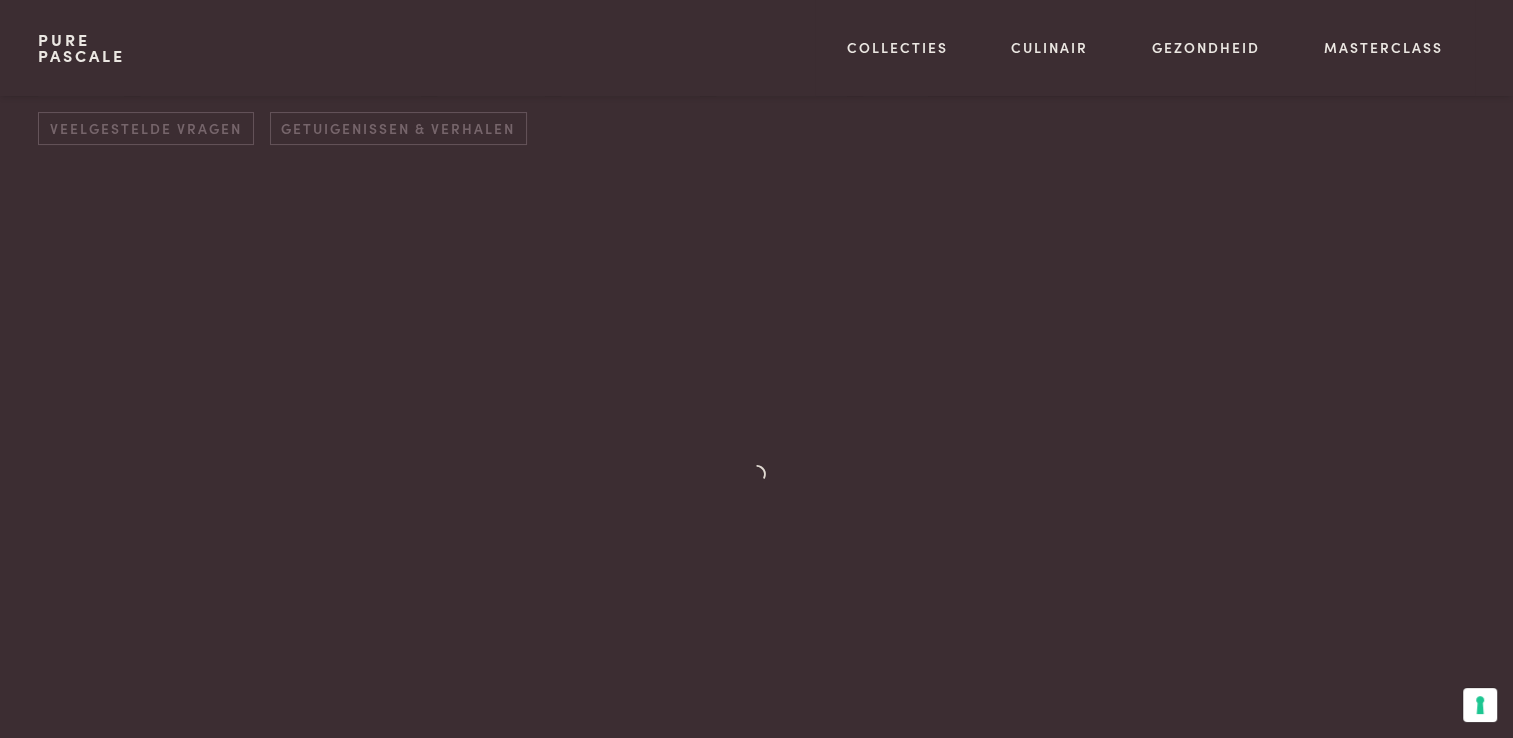 scroll, scrollTop: 286, scrollLeft: 0, axis: vertical 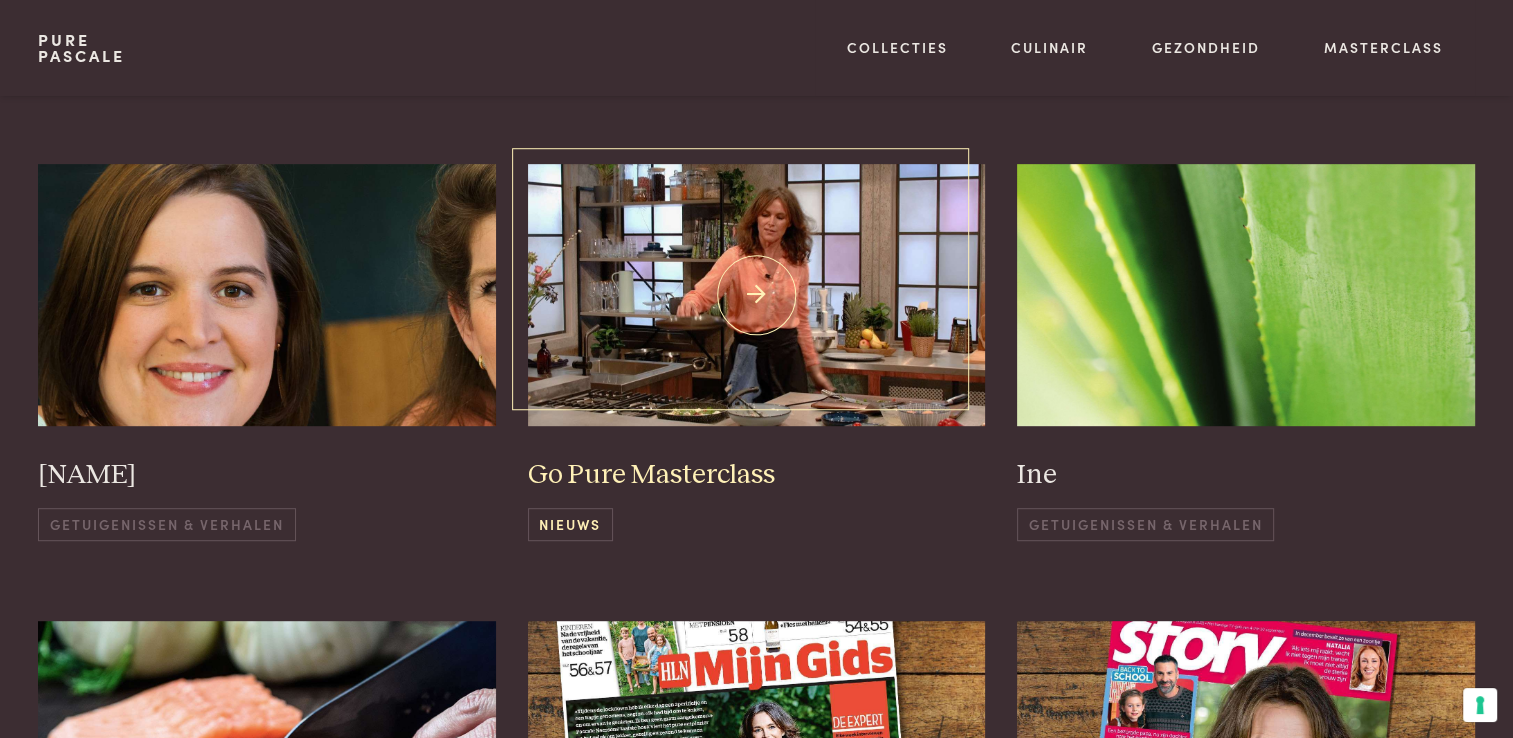 click on "Go Pure Masterclass" at bounding box center [757, 475] 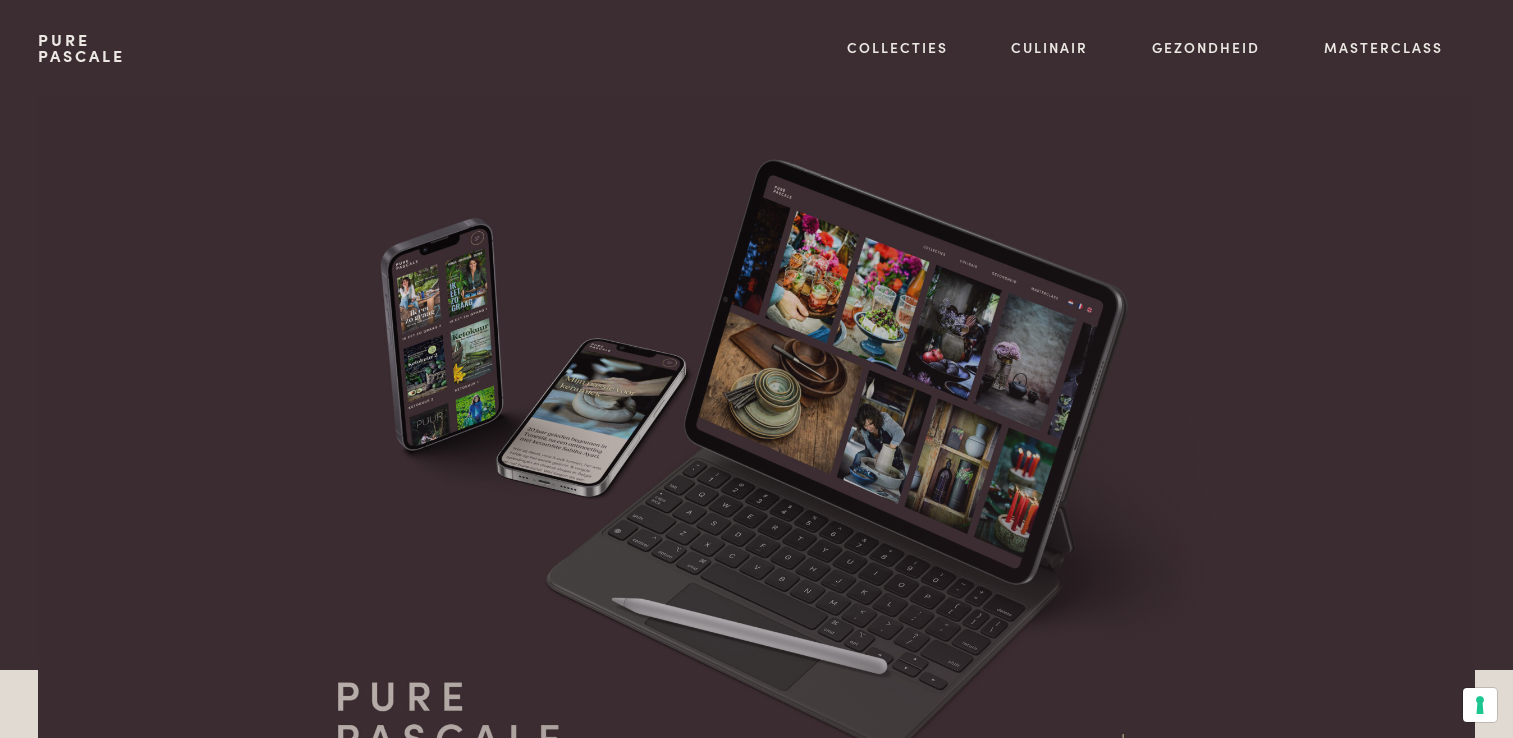 scroll, scrollTop: 0, scrollLeft: 0, axis: both 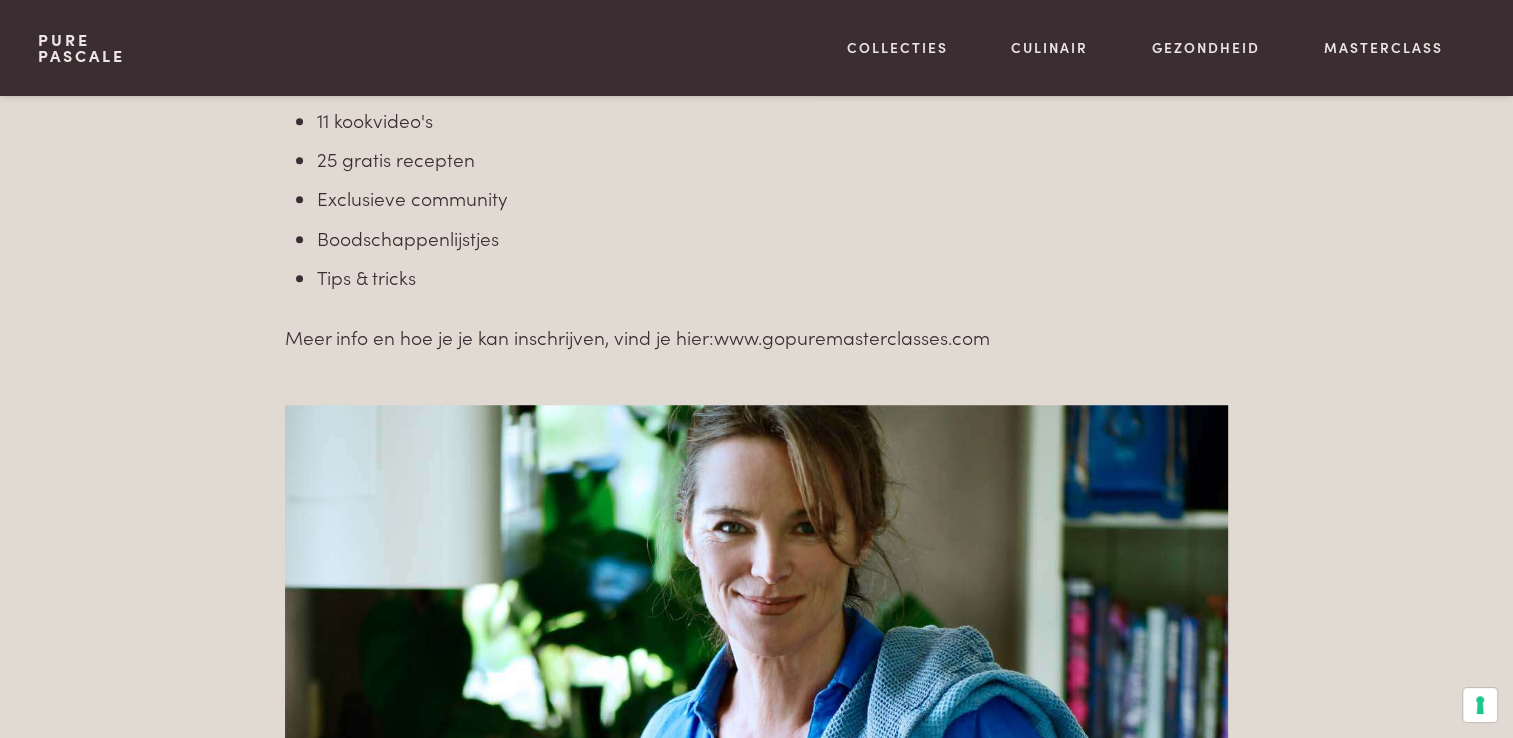 click on "www.gopuremasterclasses.com" at bounding box center (852, 336) 